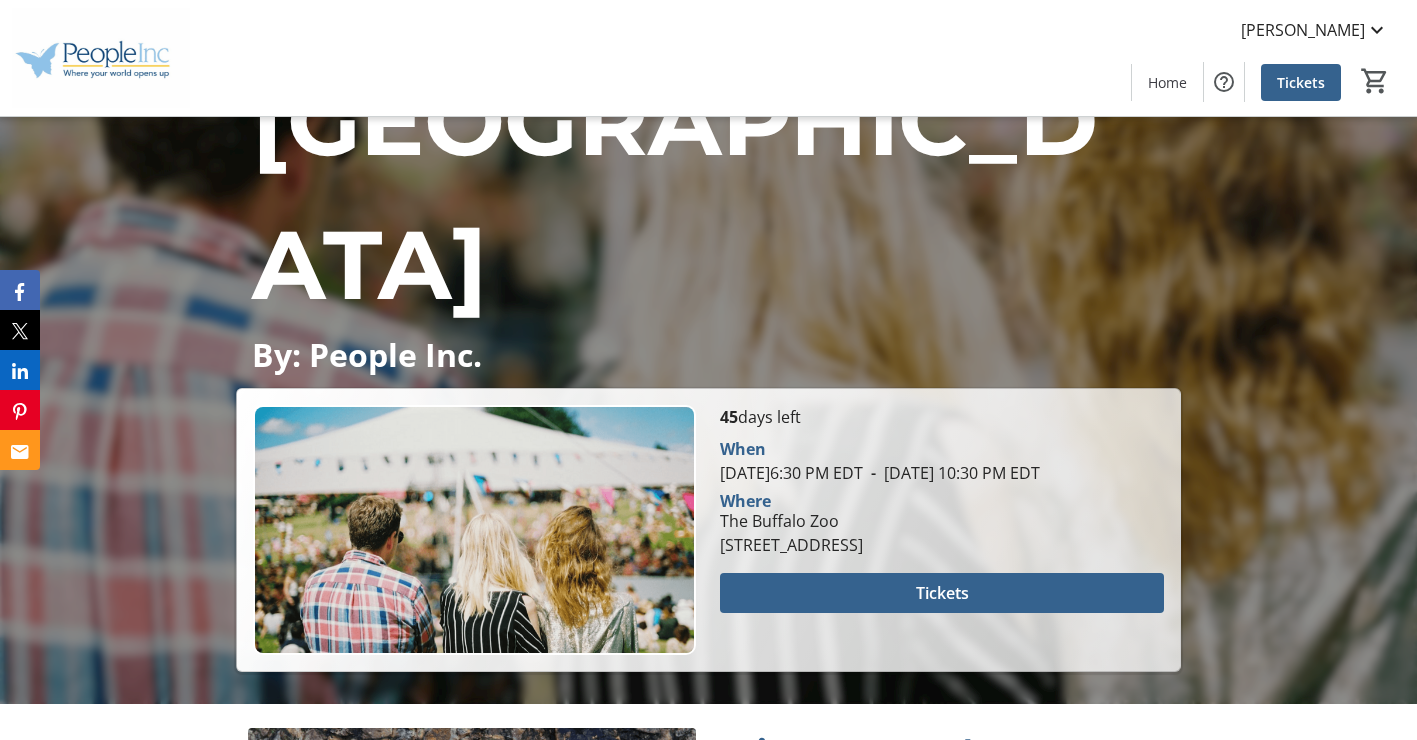 scroll, scrollTop: 600, scrollLeft: 0, axis: vertical 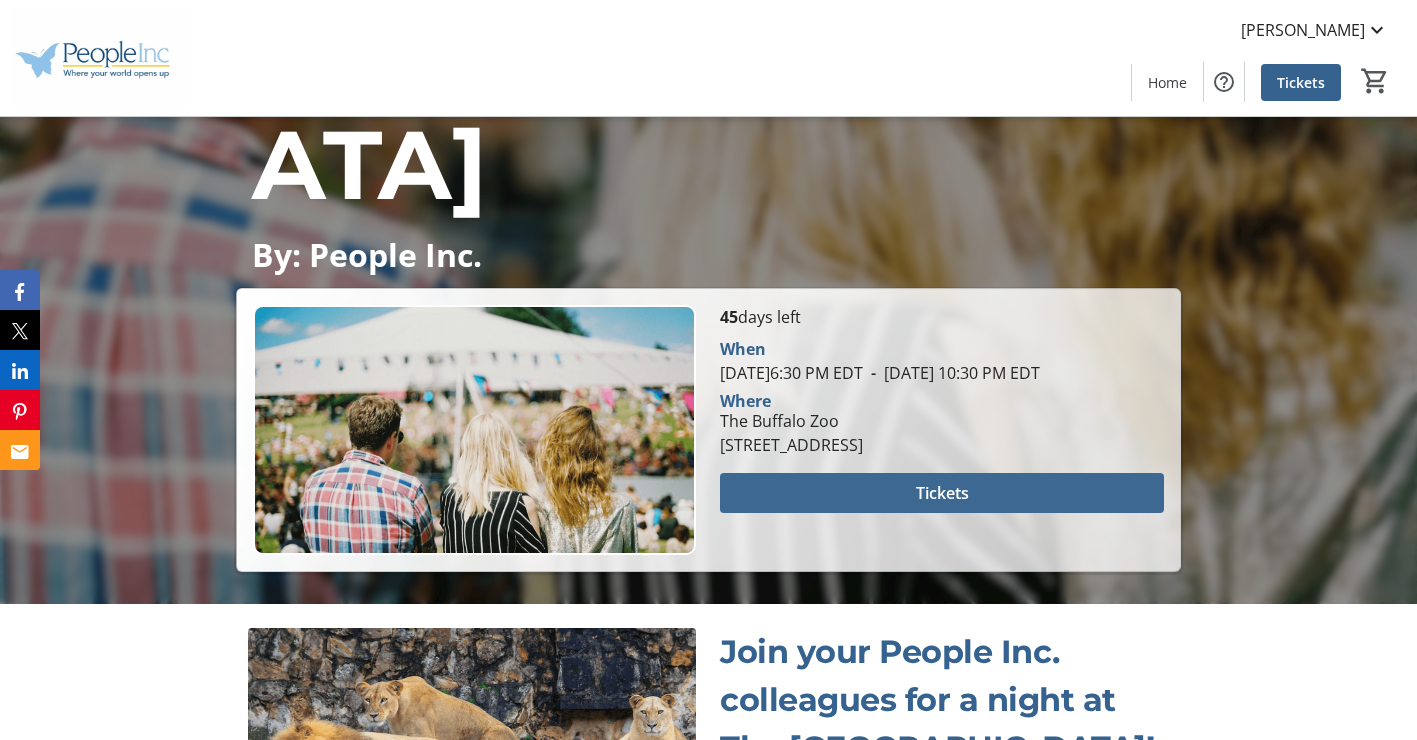 click at bounding box center (941, 493) 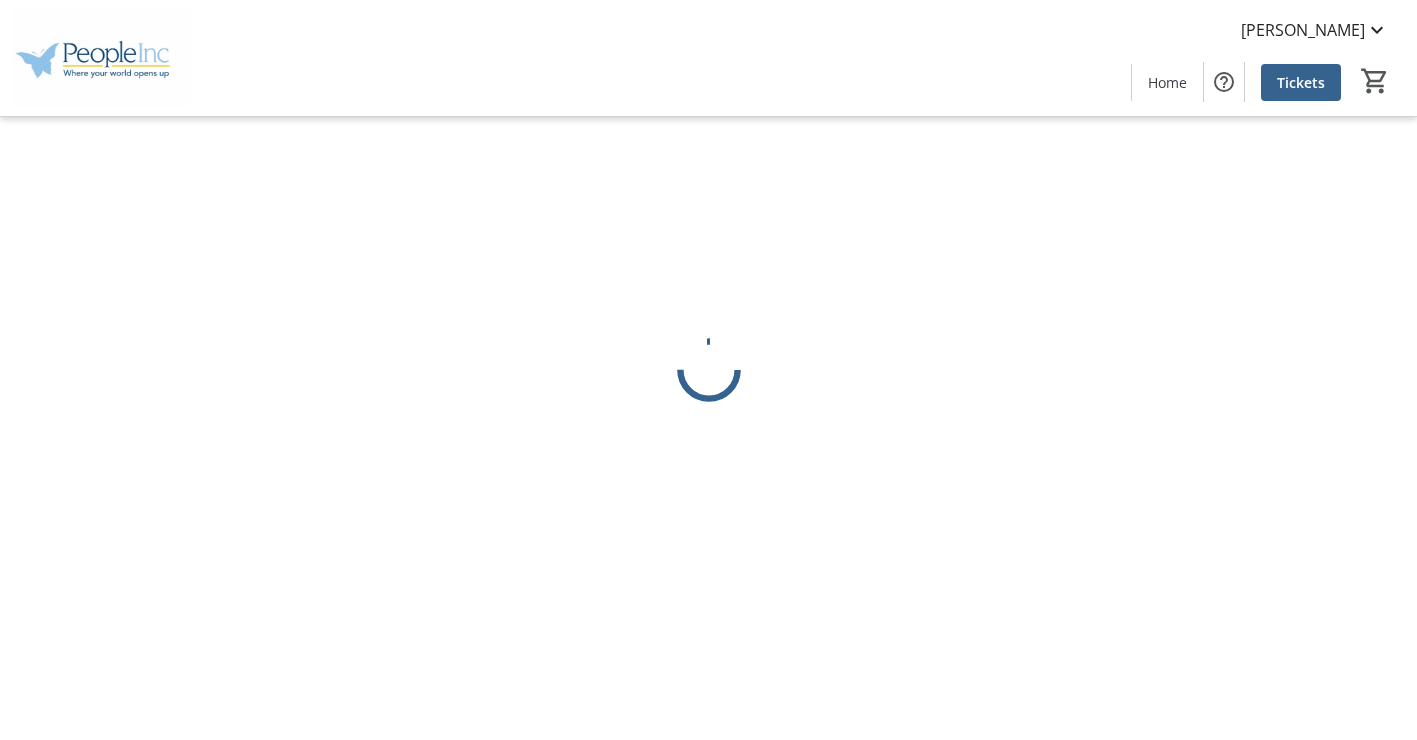 scroll, scrollTop: 0, scrollLeft: 0, axis: both 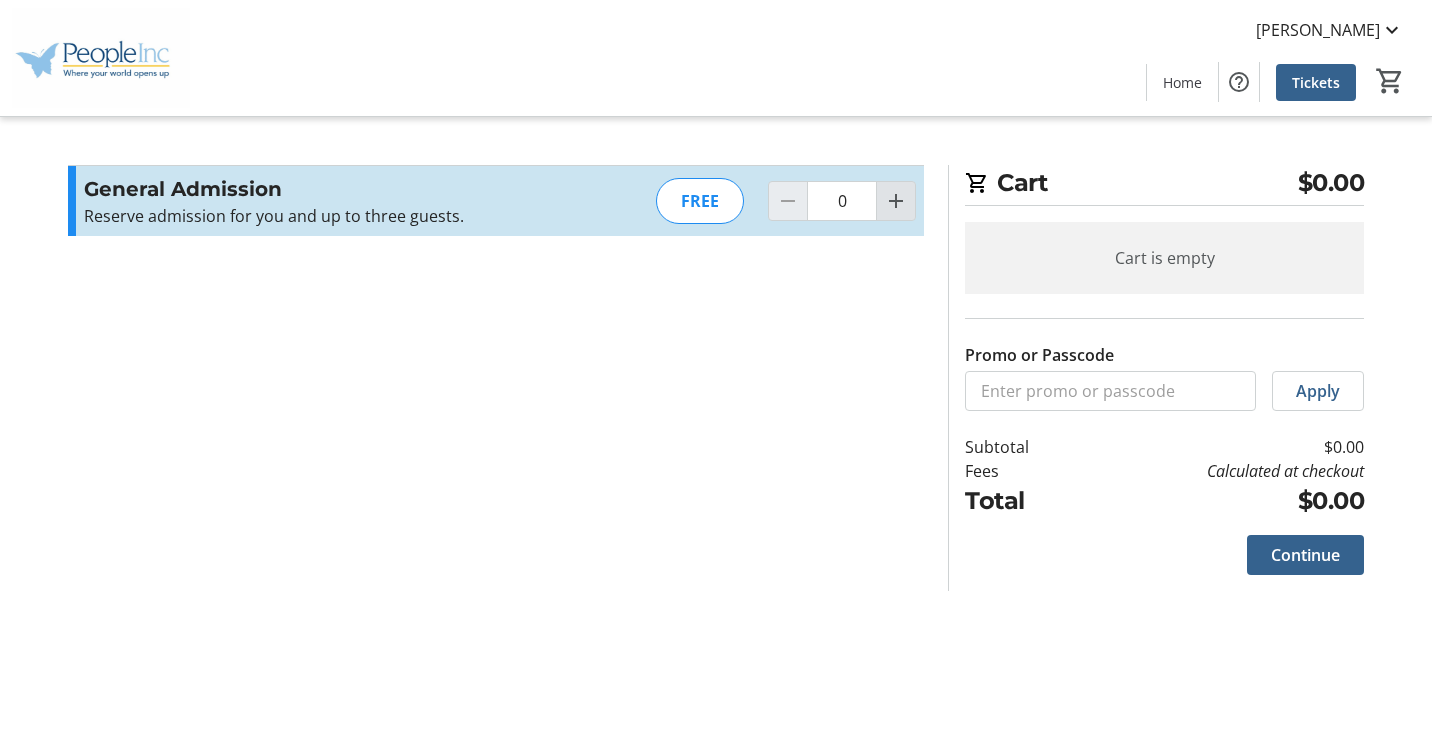 click 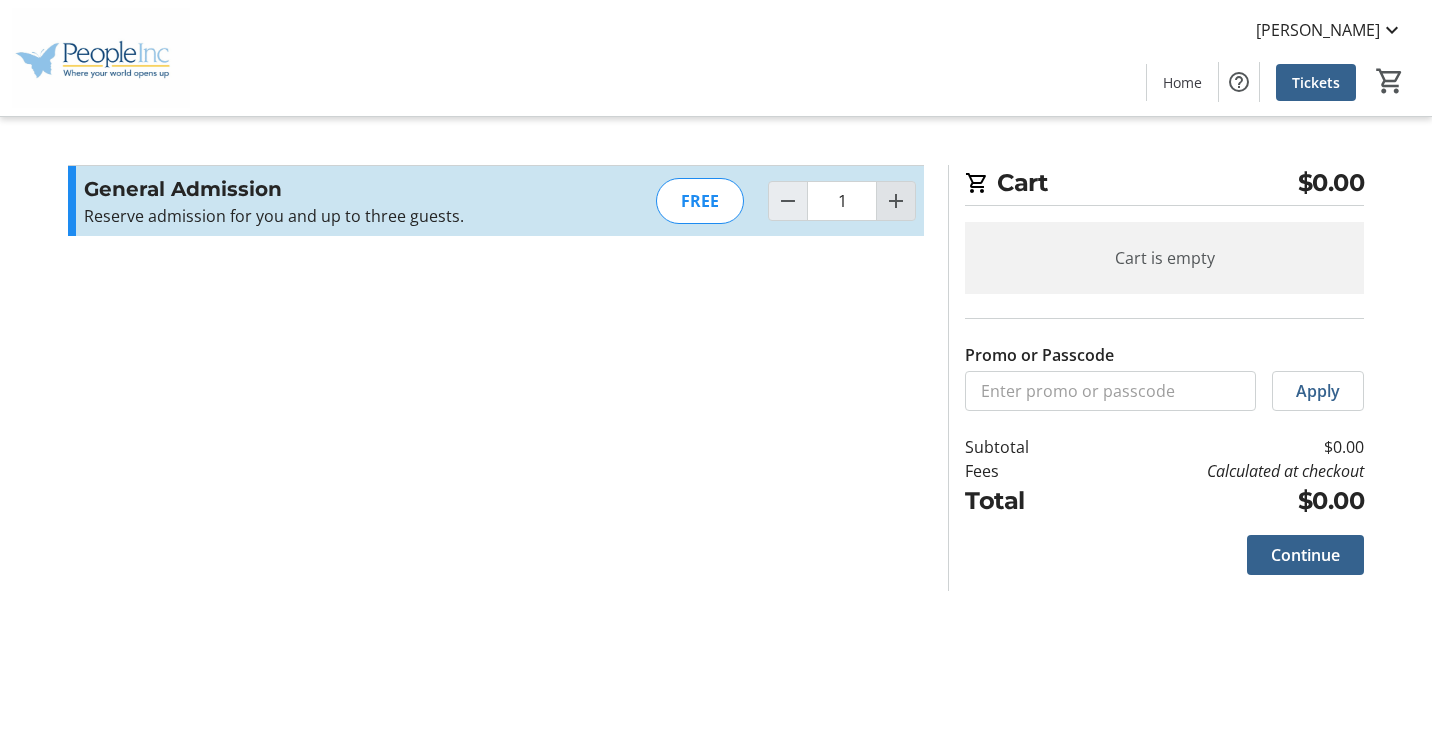 click 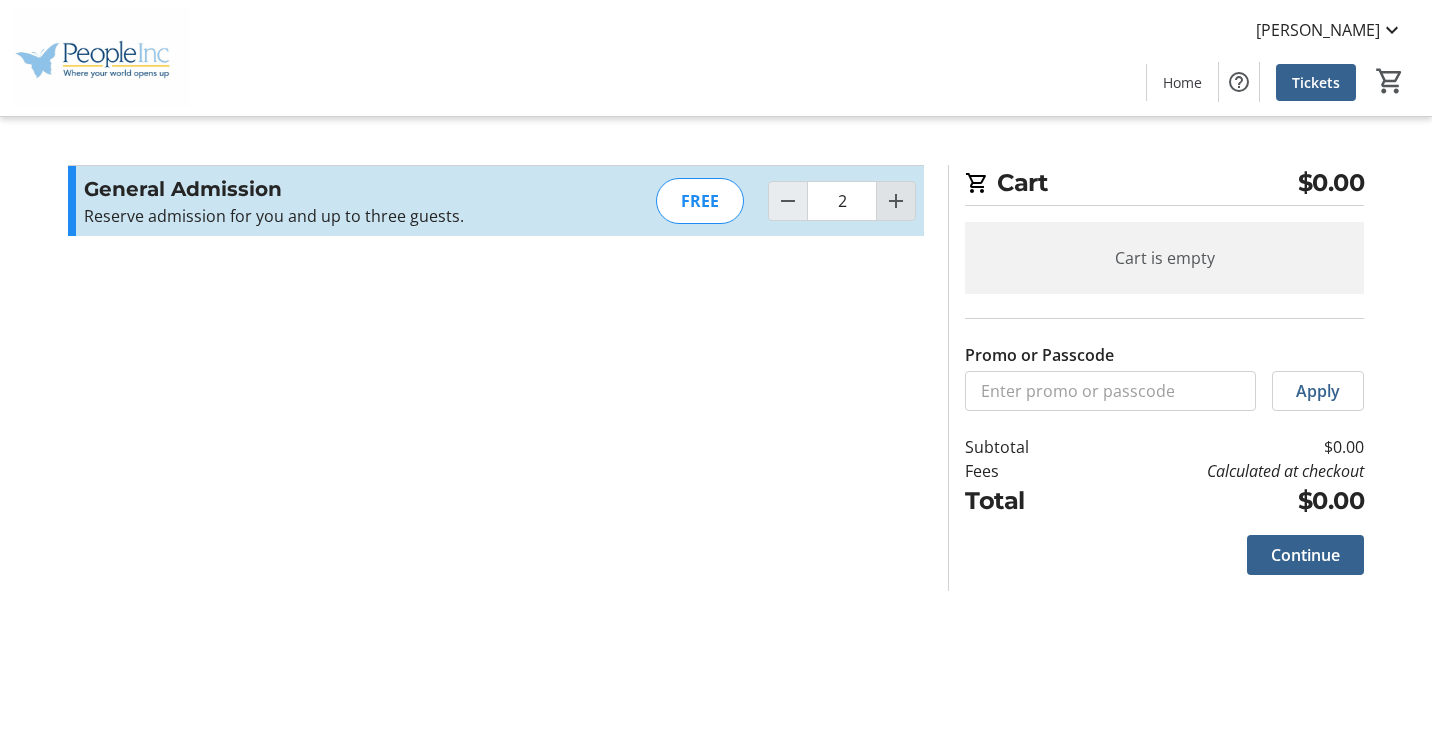 click 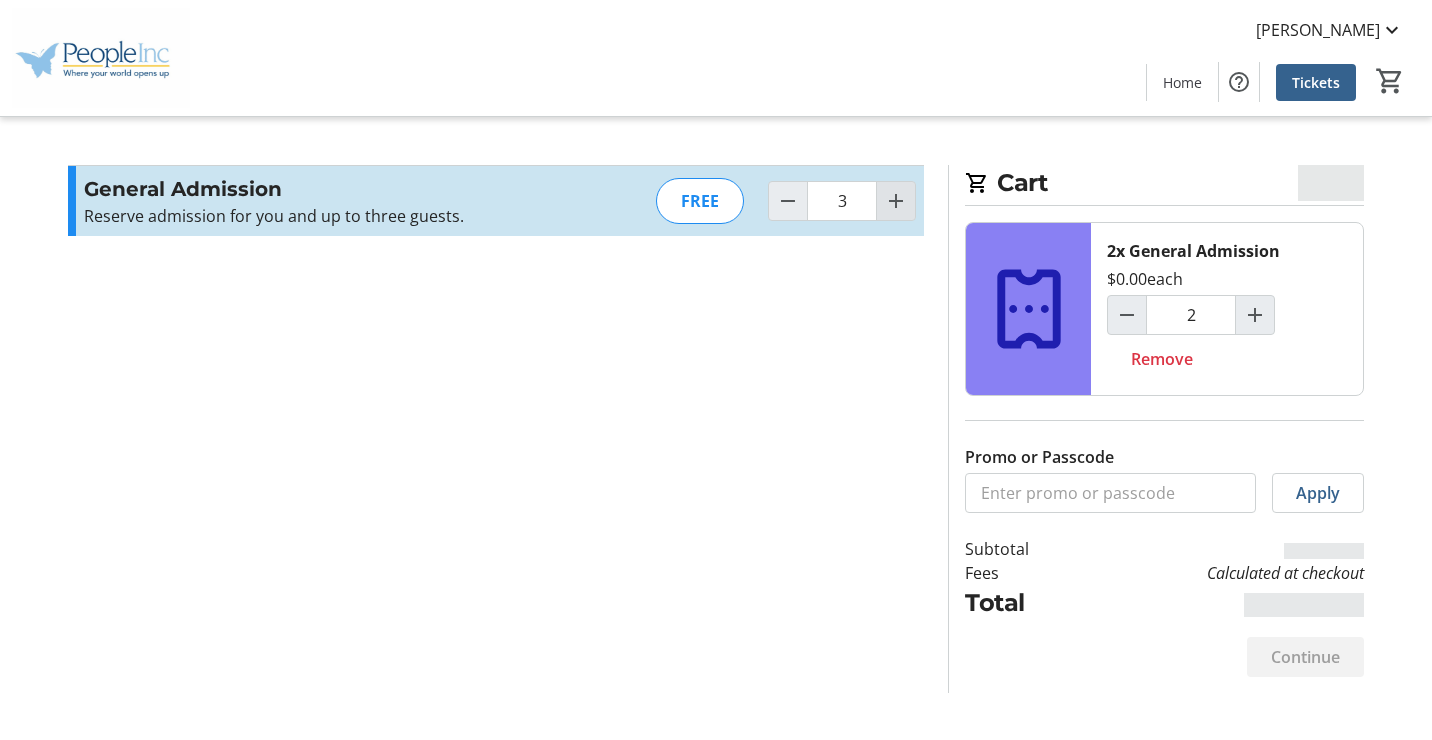 type on "3" 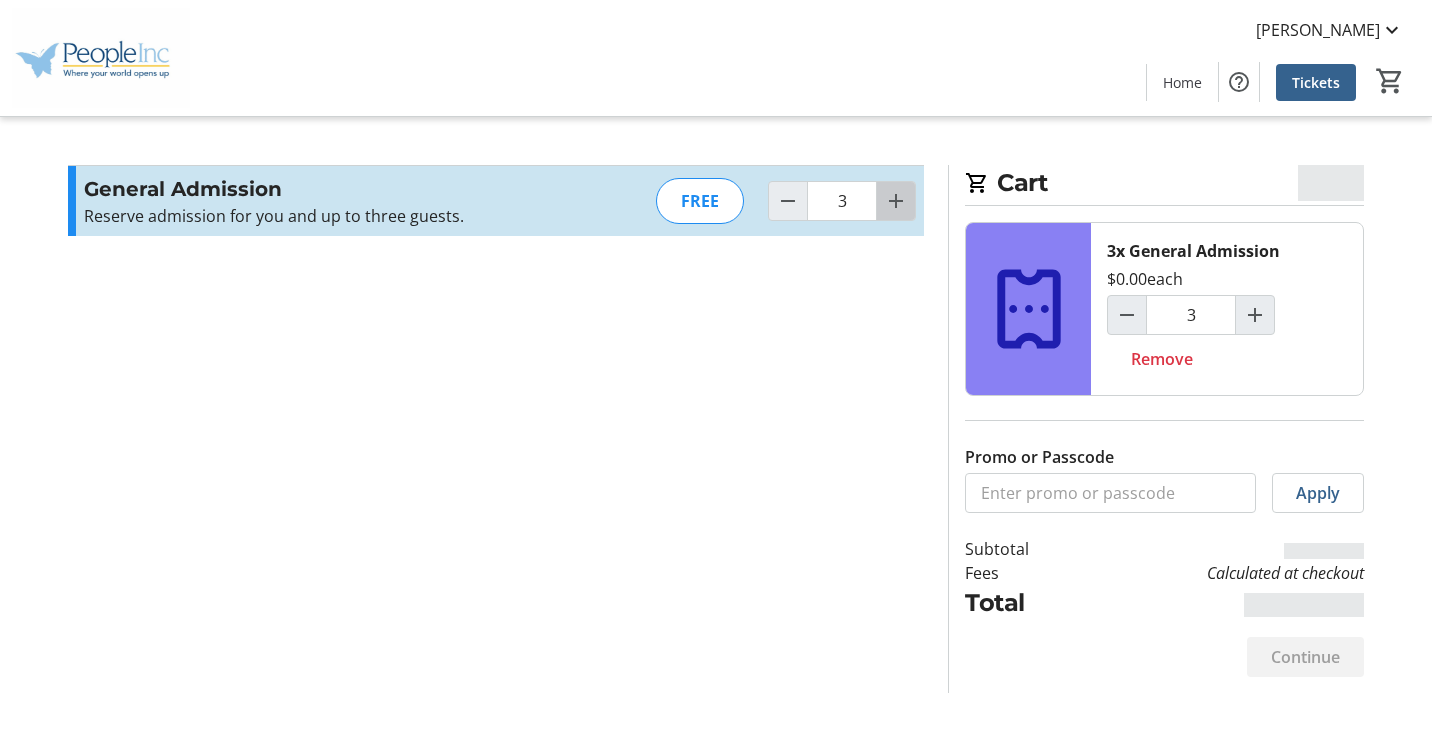 click 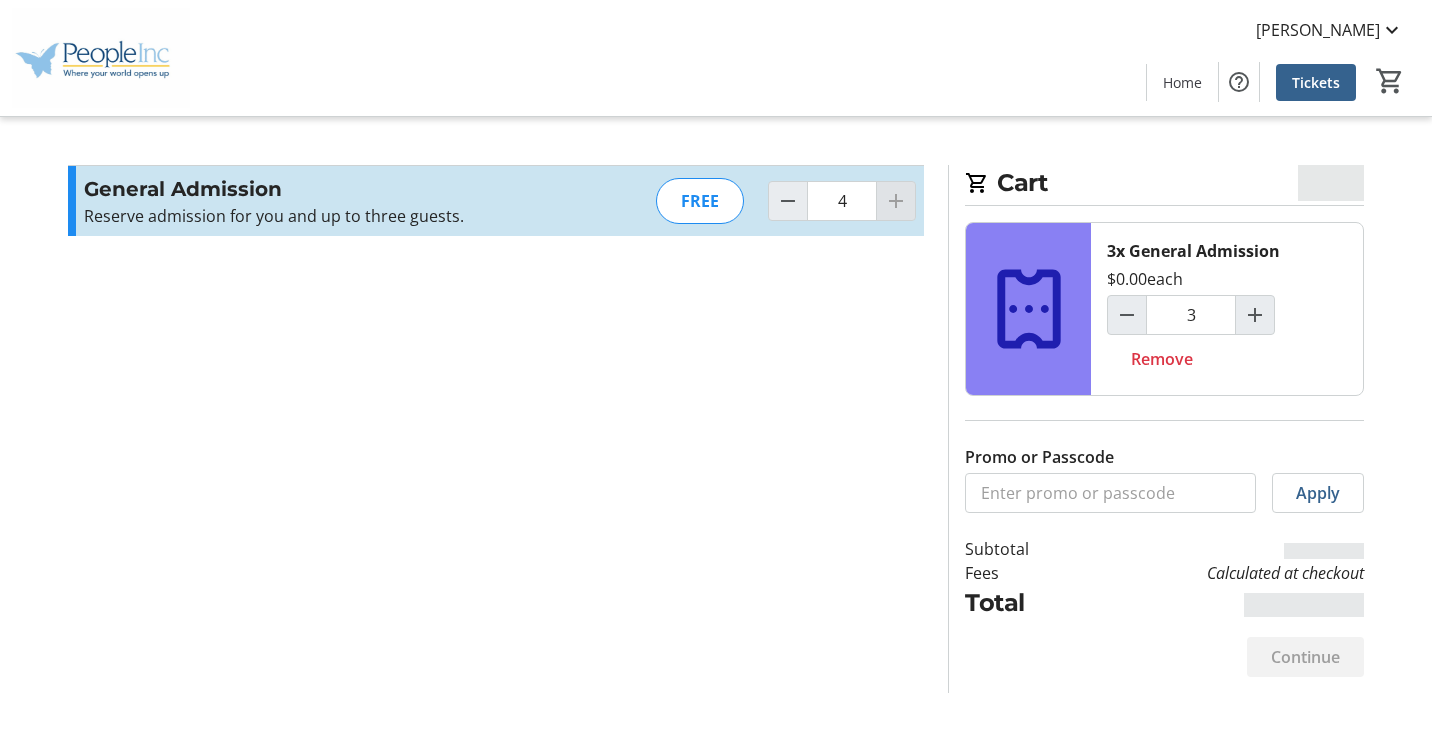 type on "4" 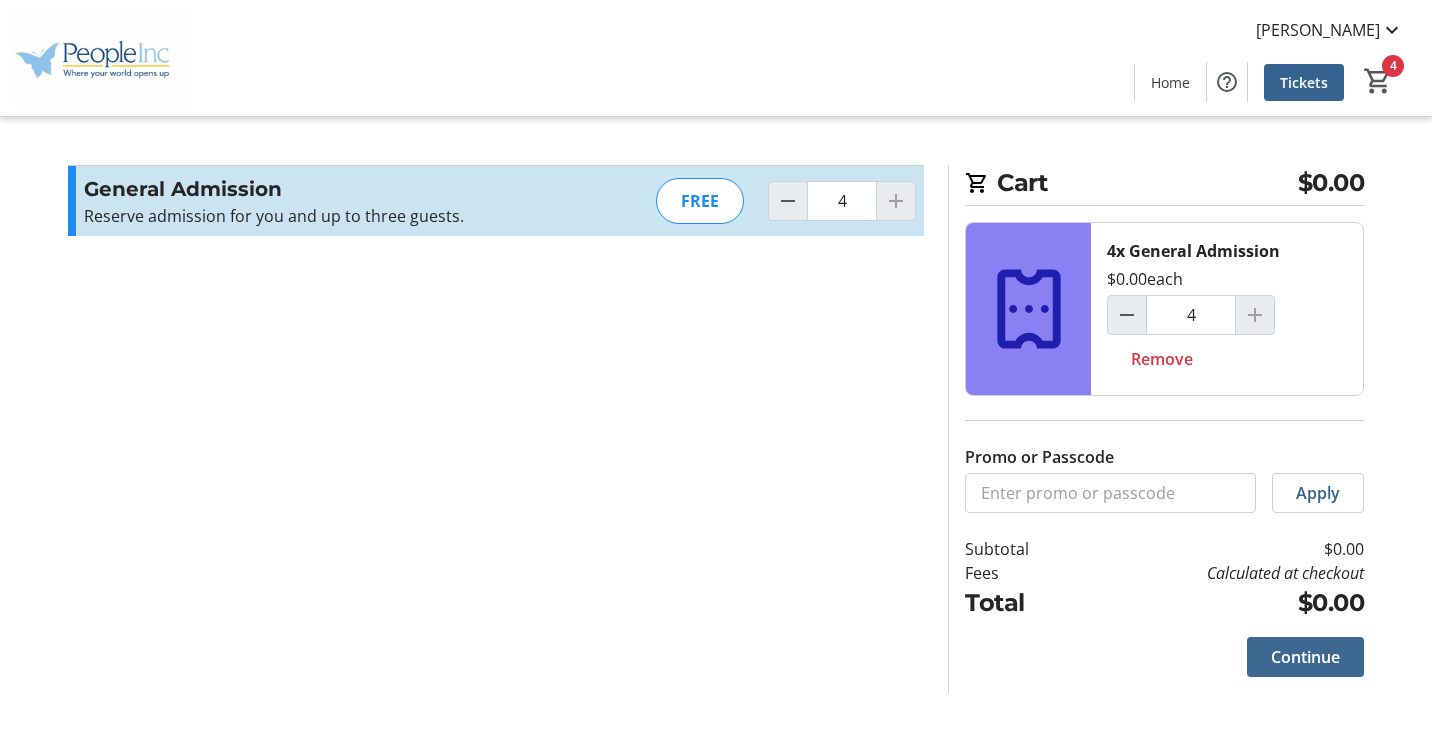 click on "Continue" 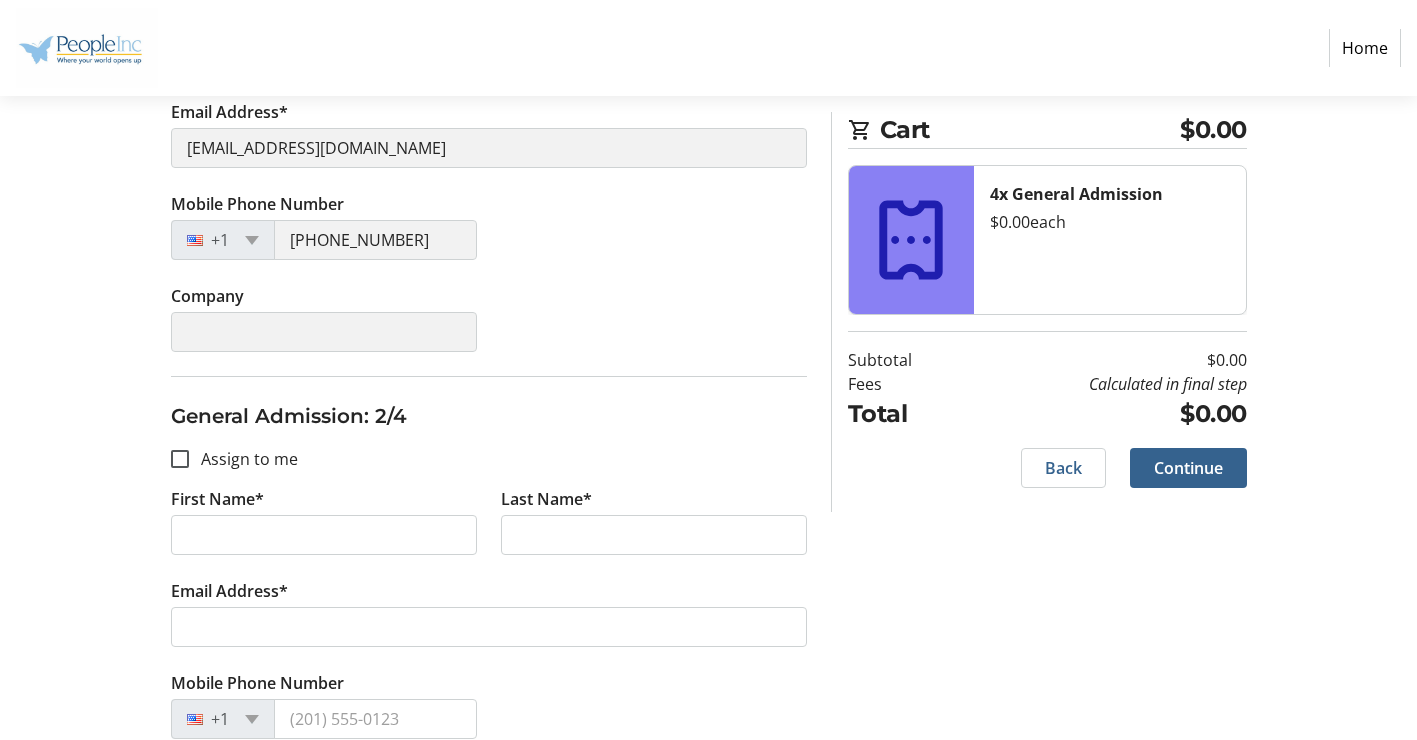 scroll, scrollTop: 500, scrollLeft: 0, axis: vertical 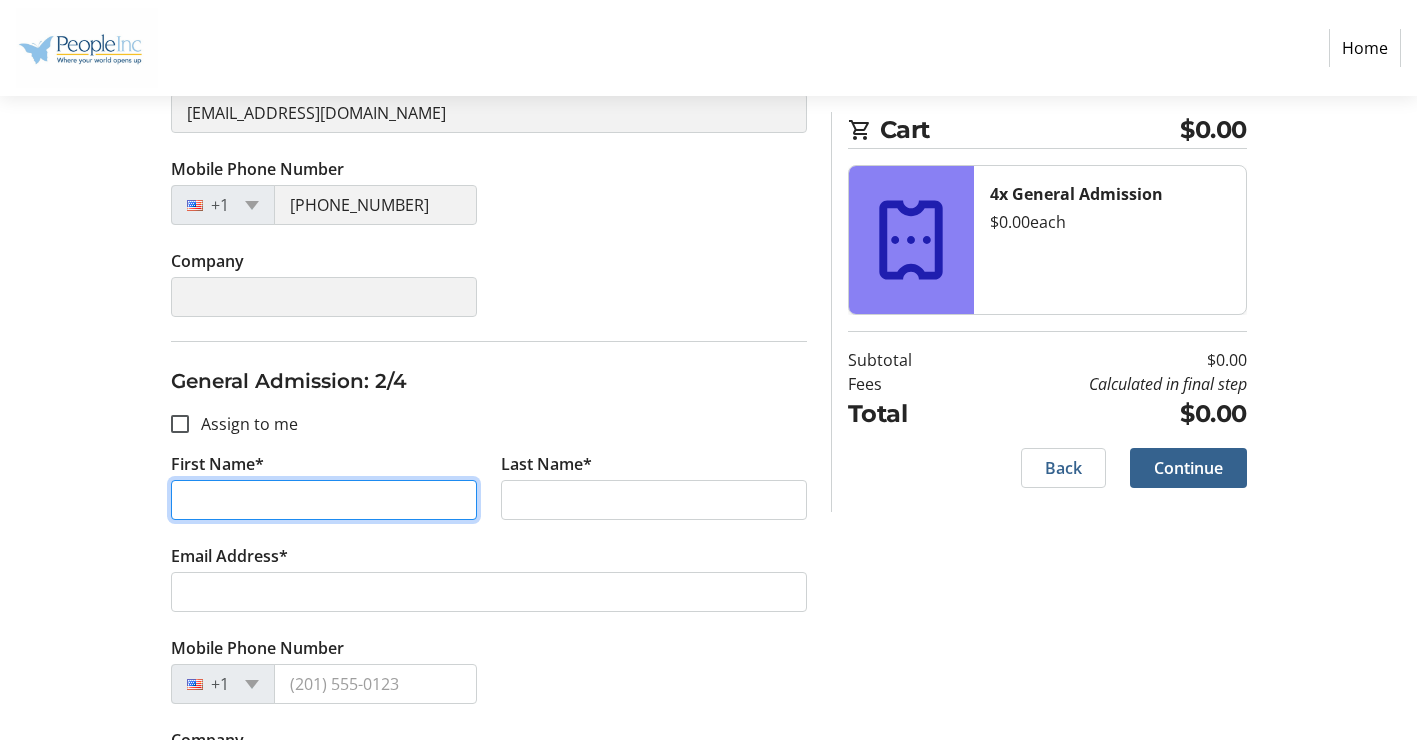 click on "First Name*" at bounding box center [324, 500] 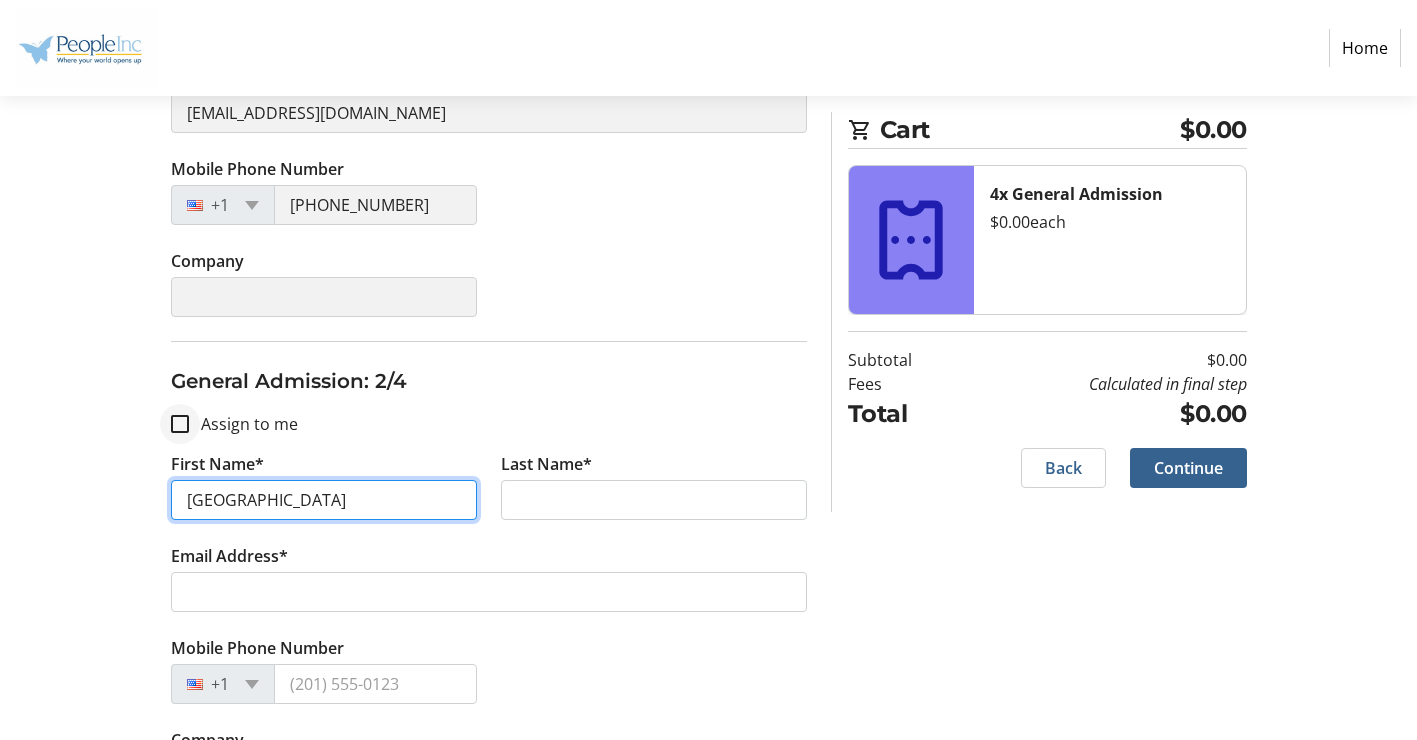 type on "[GEOGRAPHIC_DATA]" 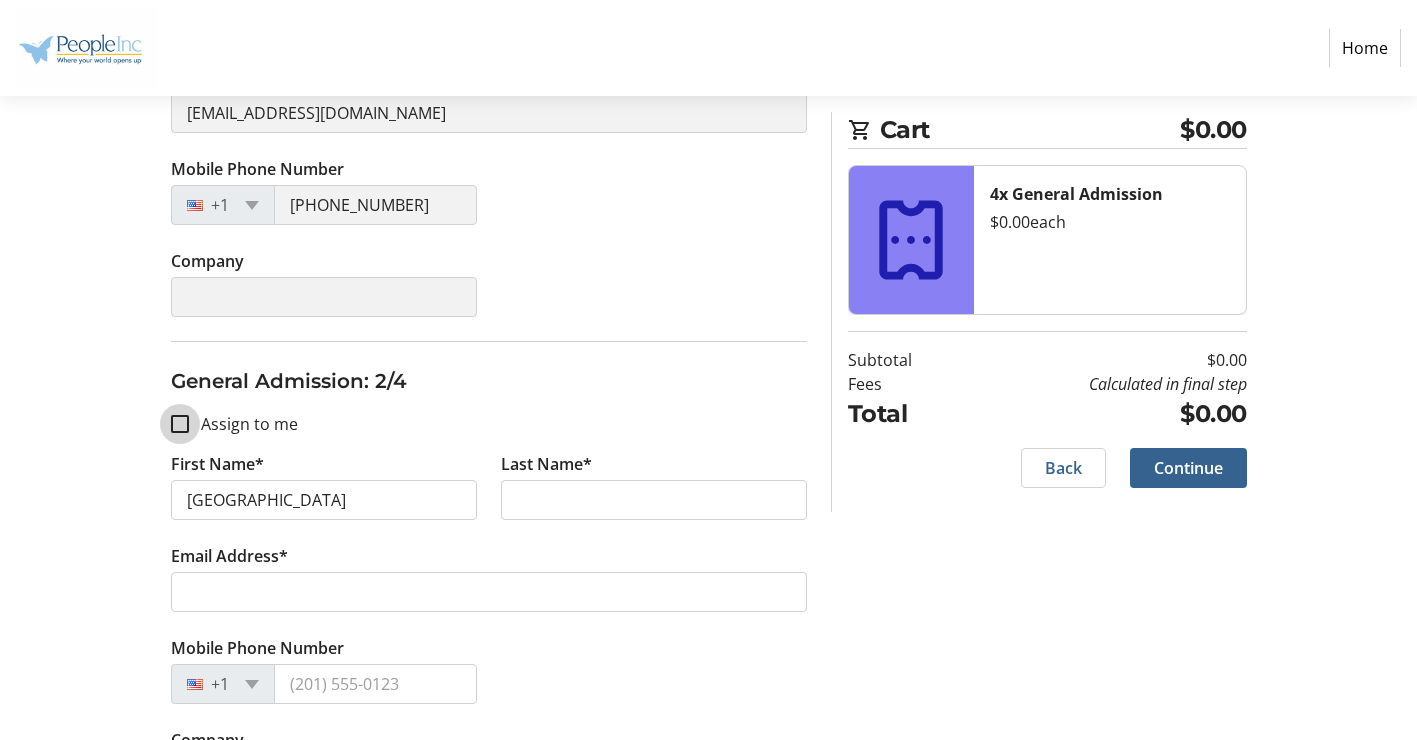 click on "Assign to me" at bounding box center (180, 424) 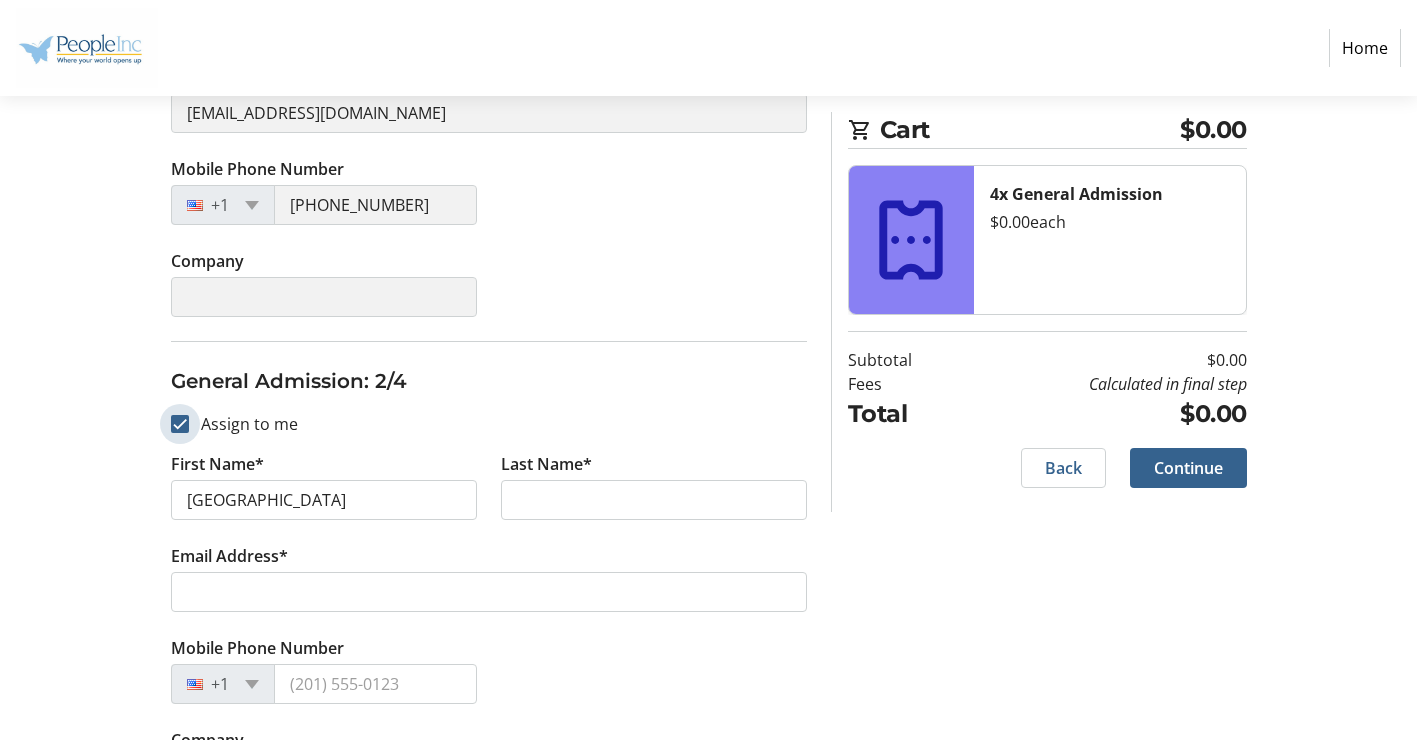 checkbox on "true" 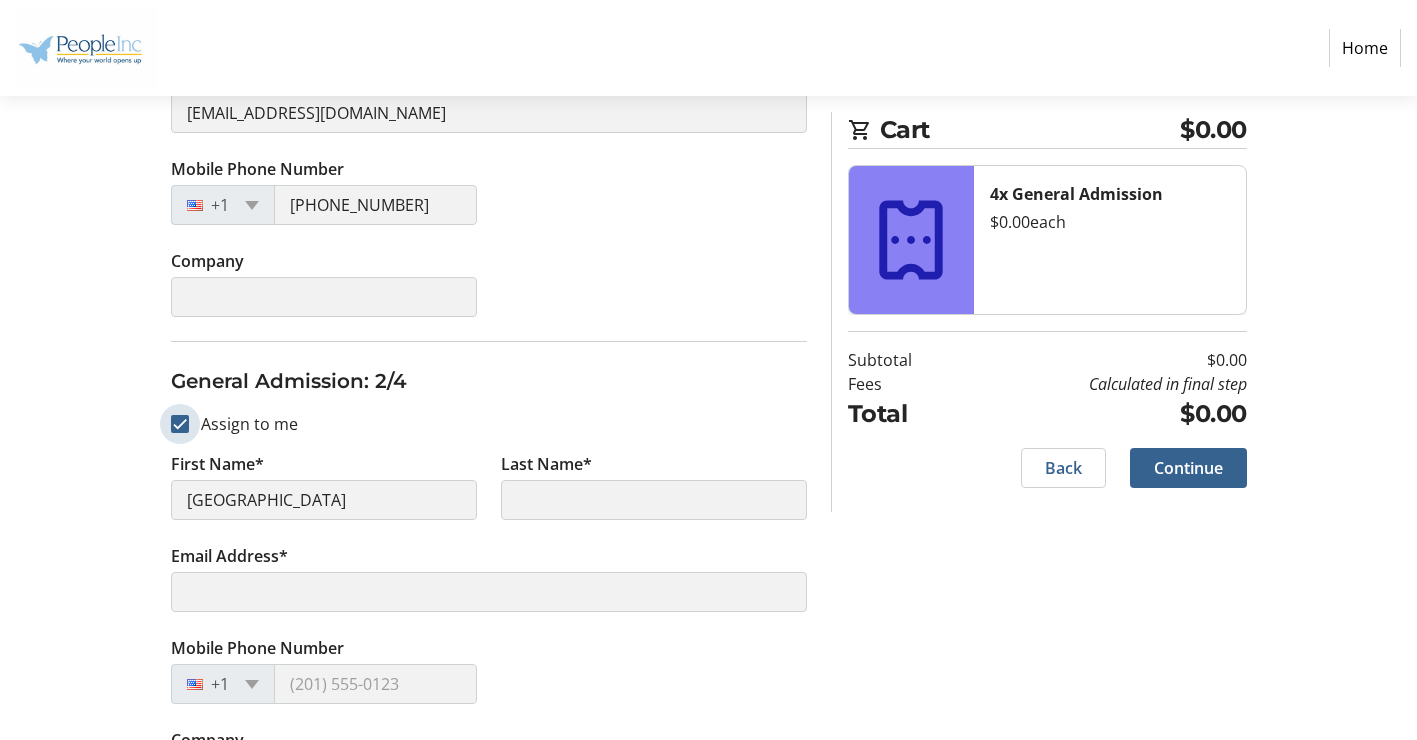 type on "[PERSON_NAME]" 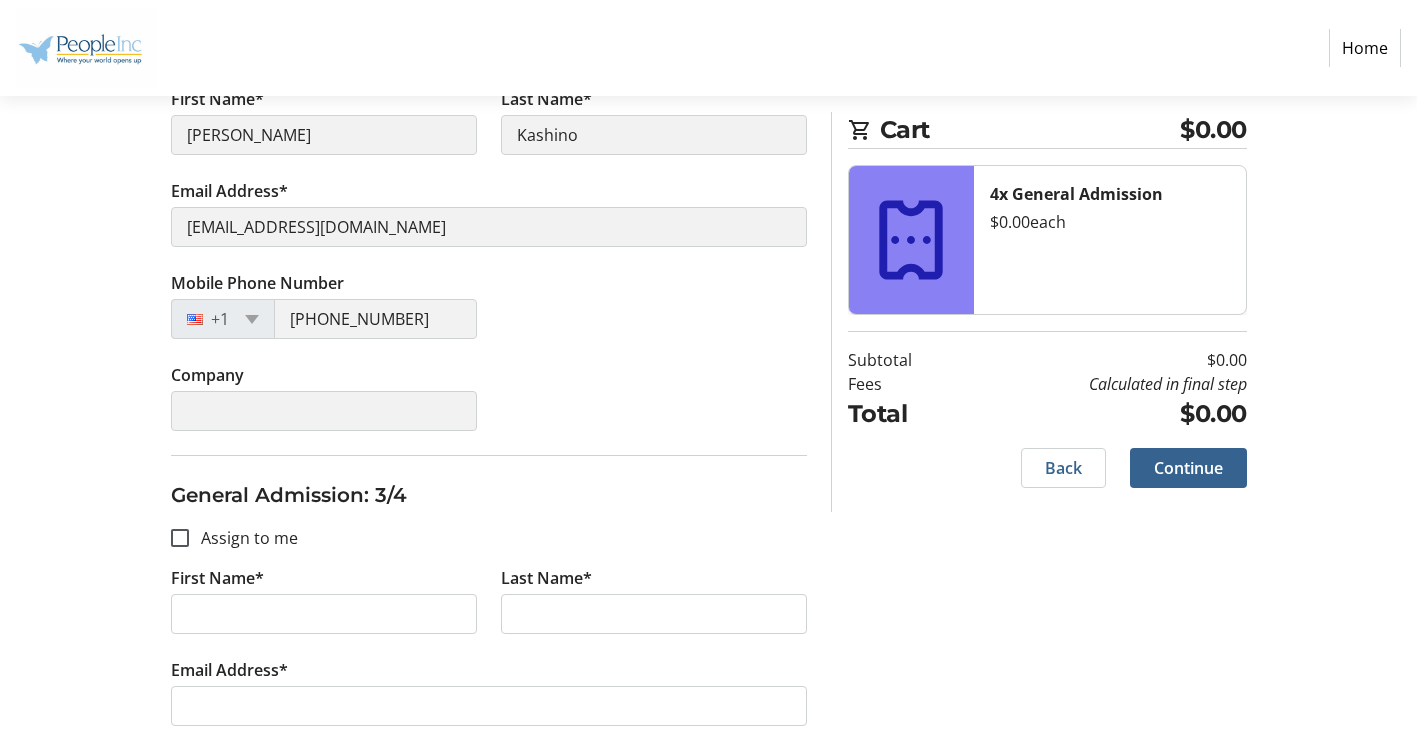 scroll, scrollTop: 900, scrollLeft: 0, axis: vertical 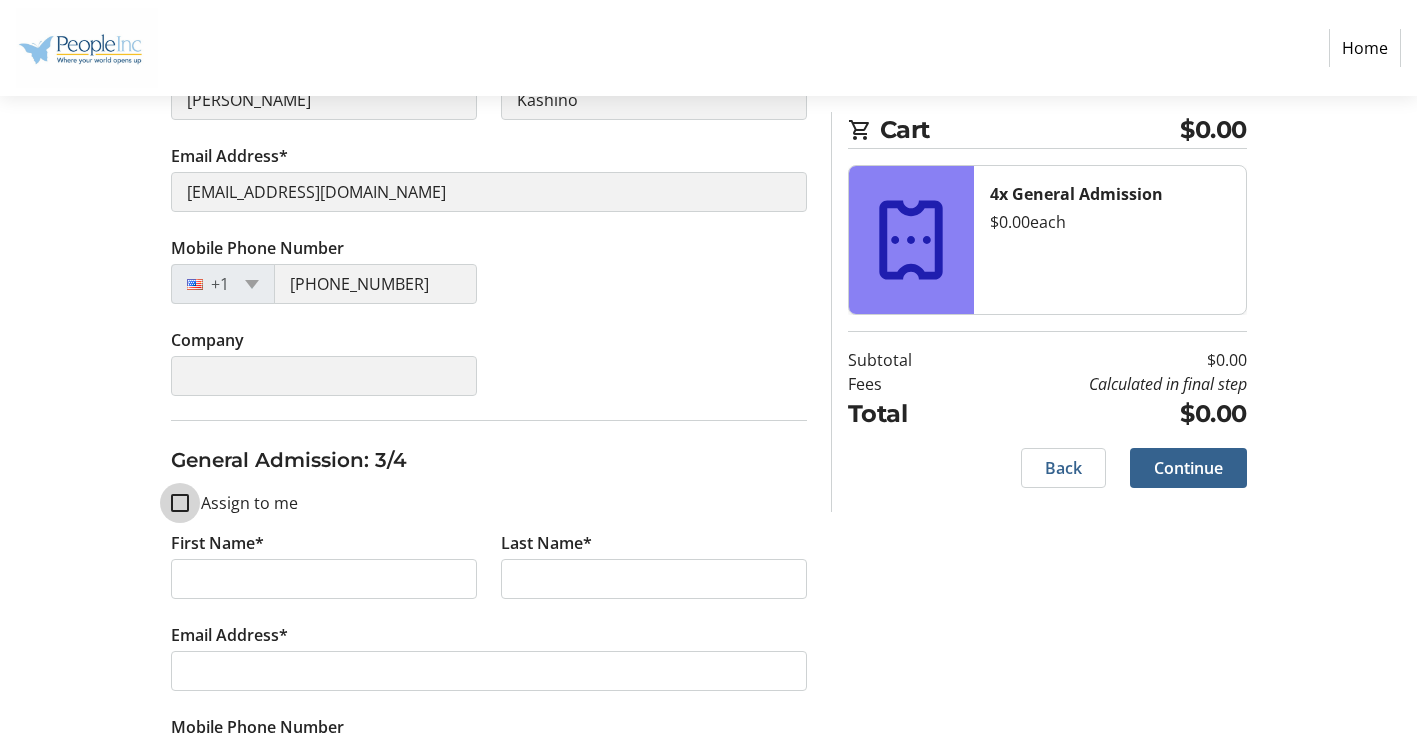 click on "Assign to me" at bounding box center [180, 503] 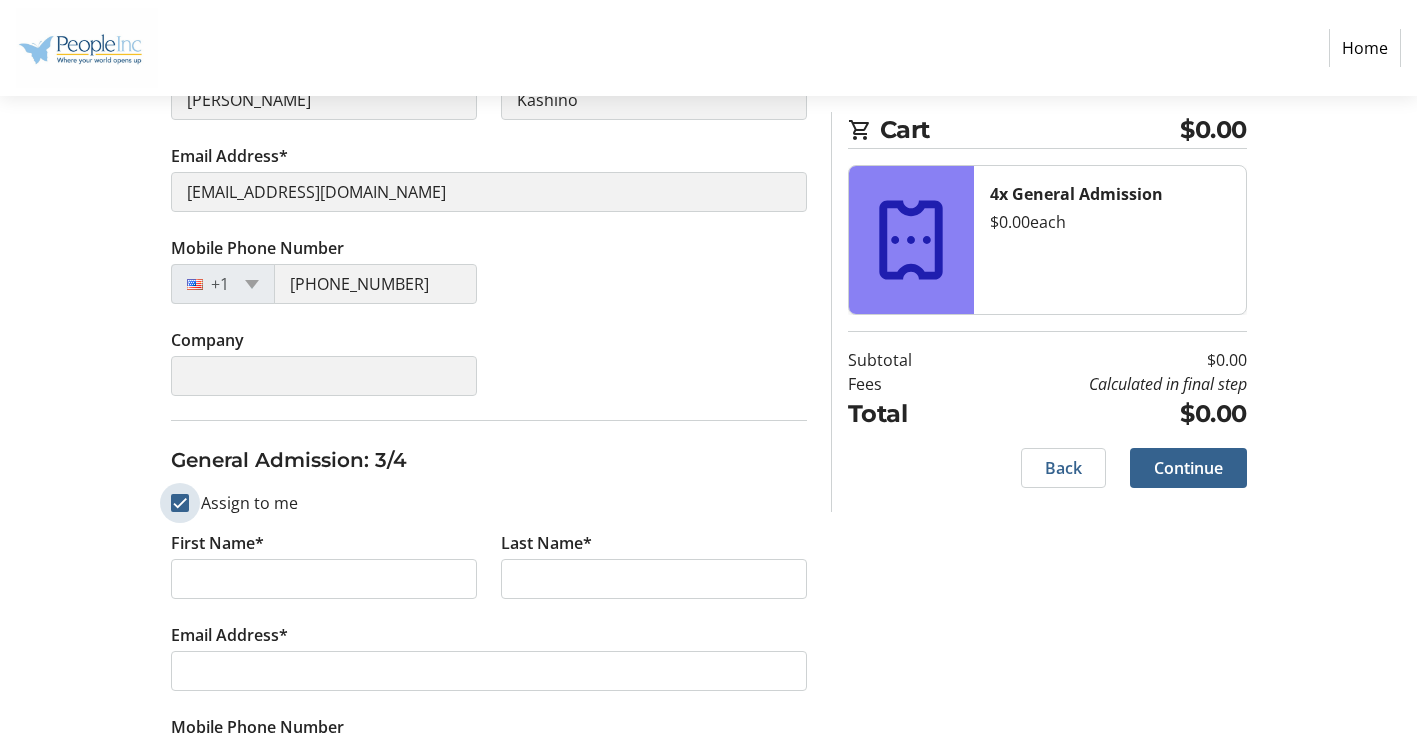 checkbox on "true" 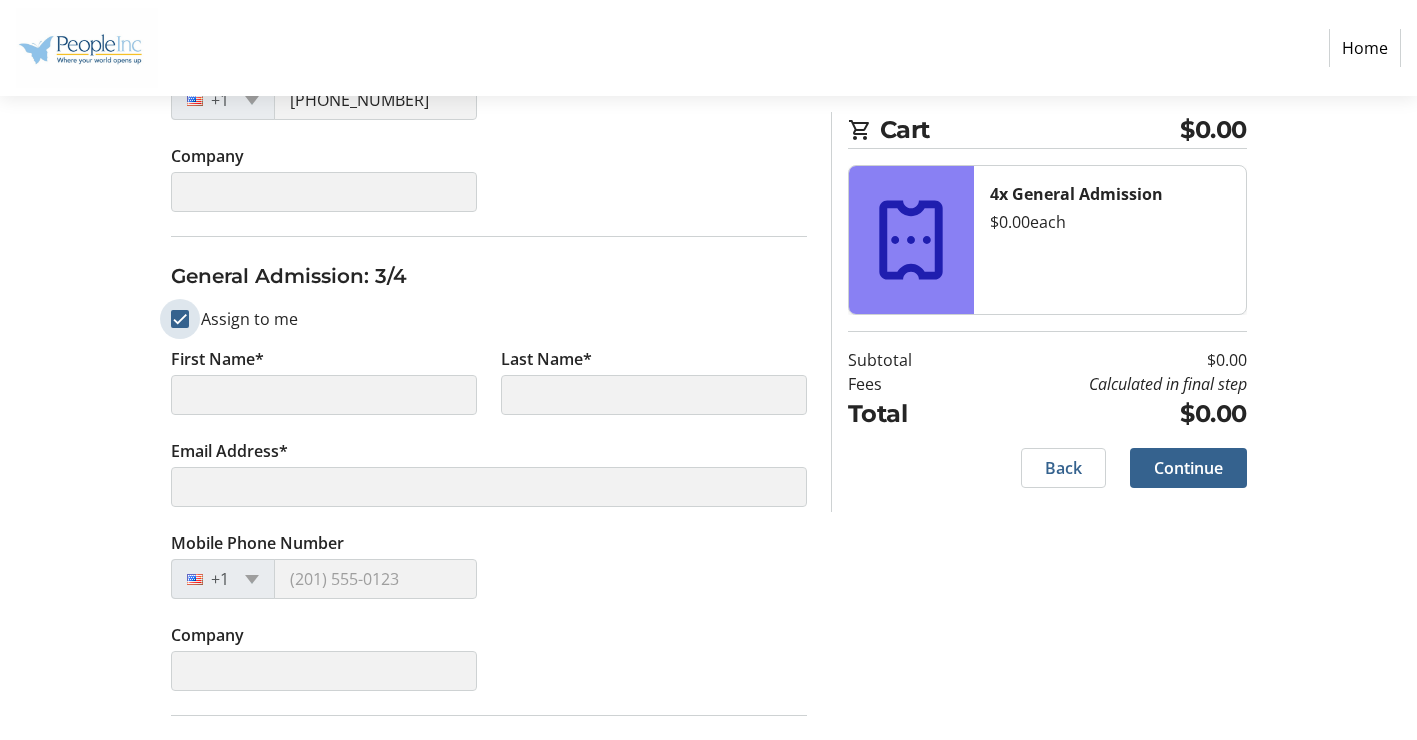 scroll, scrollTop: 1100, scrollLeft: 0, axis: vertical 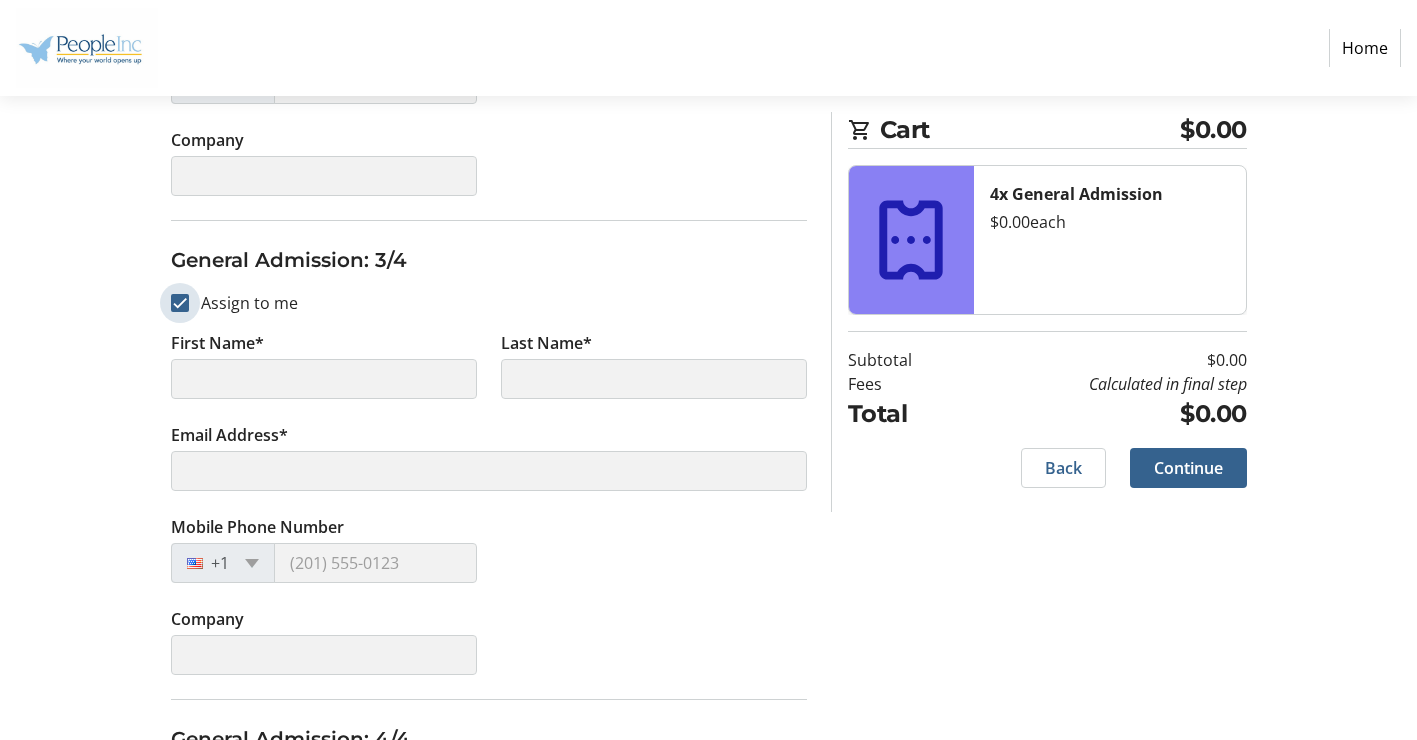 type on "[PERSON_NAME]" 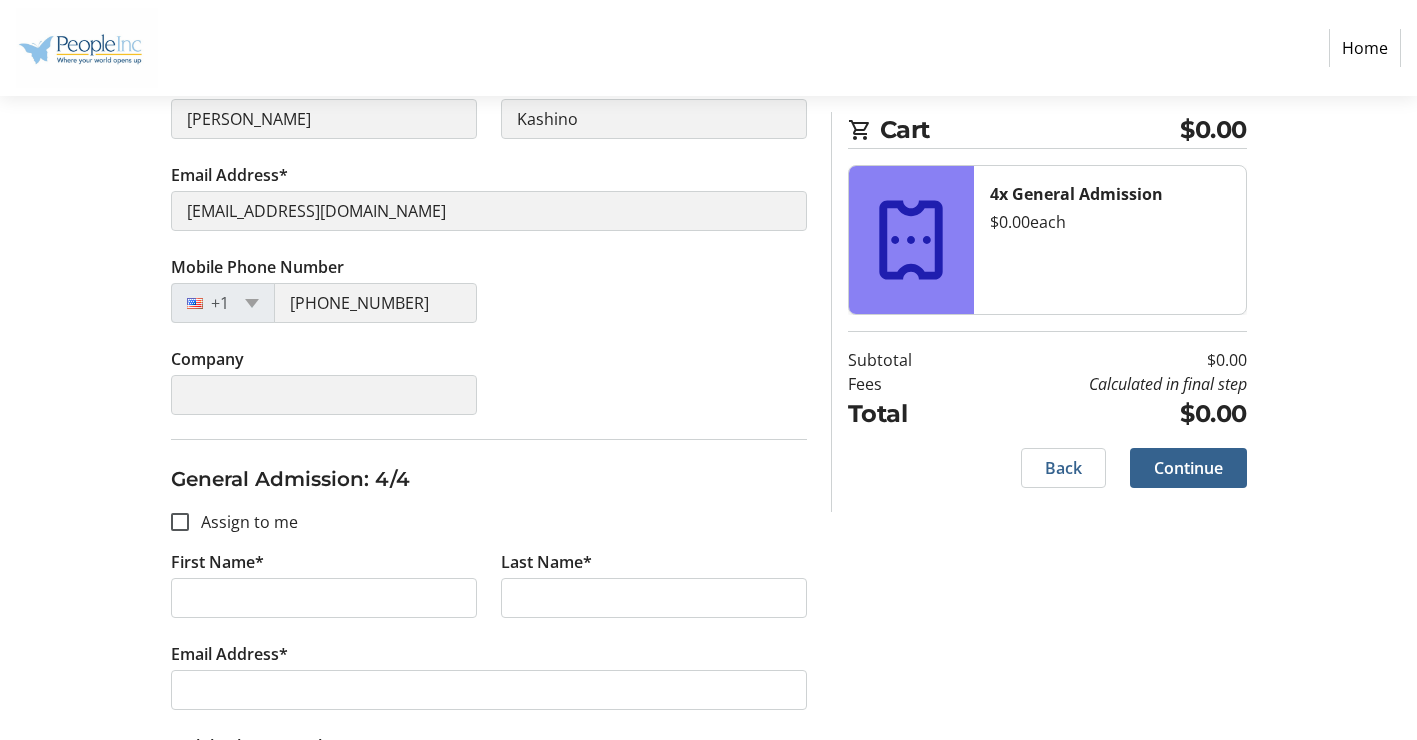 scroll, scrollTop: 1400, scrollLeft: 0, axis: vertical 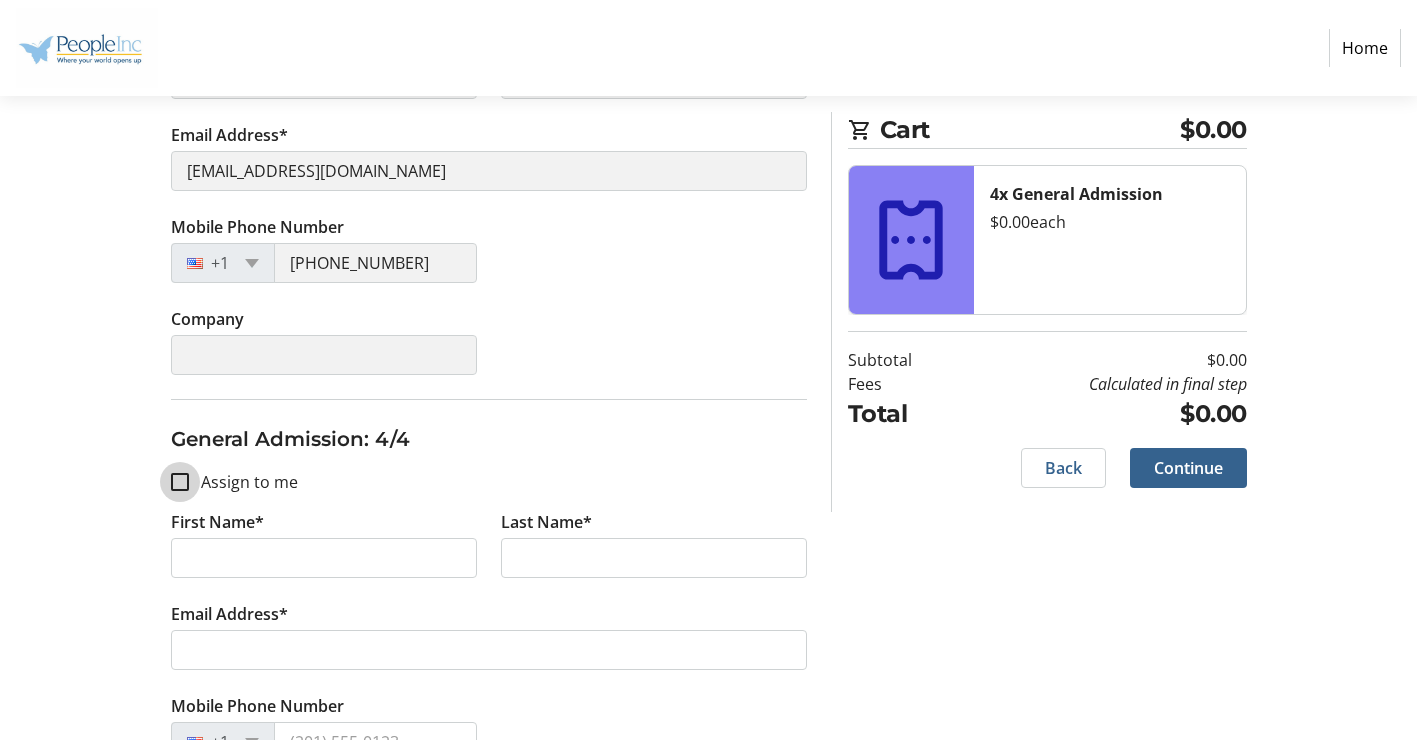 click on "Assign to me" at bounding box center (180, 482) 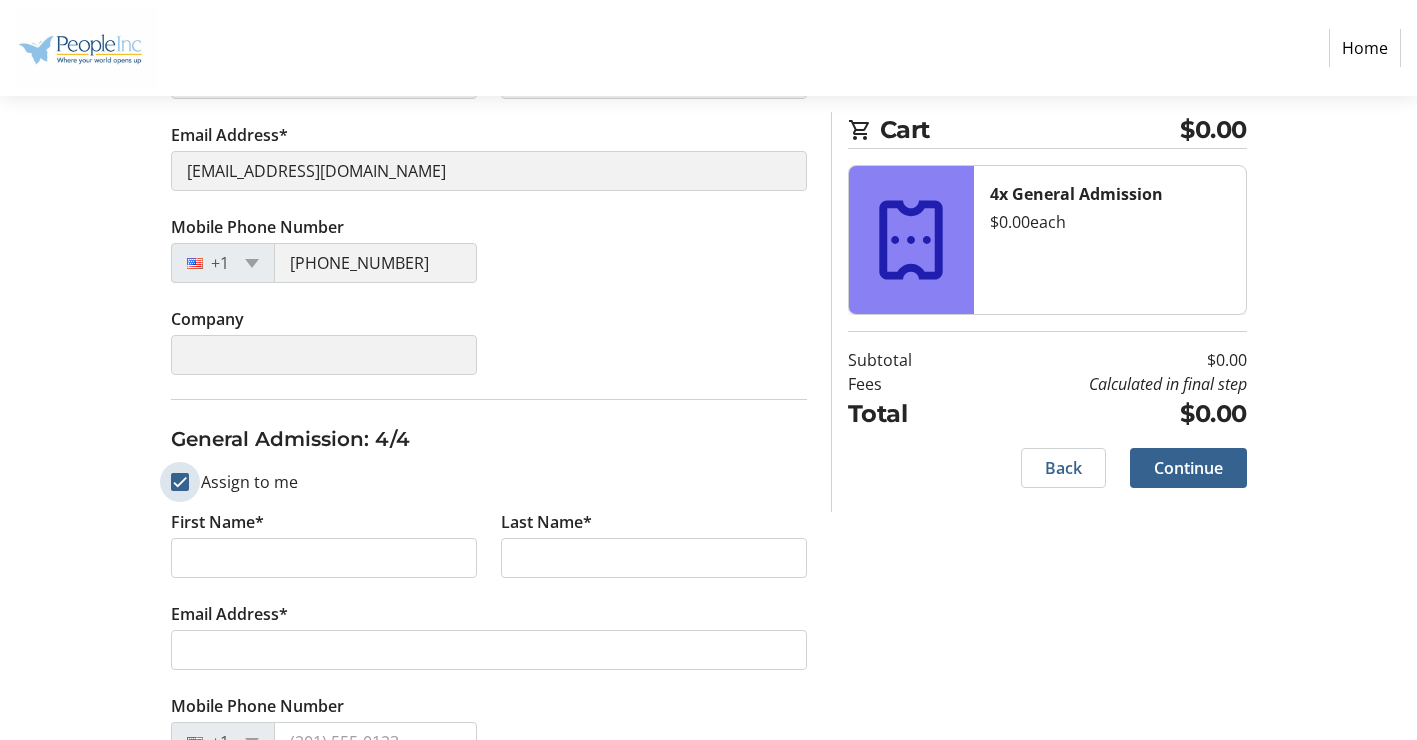 checkbox on "true" 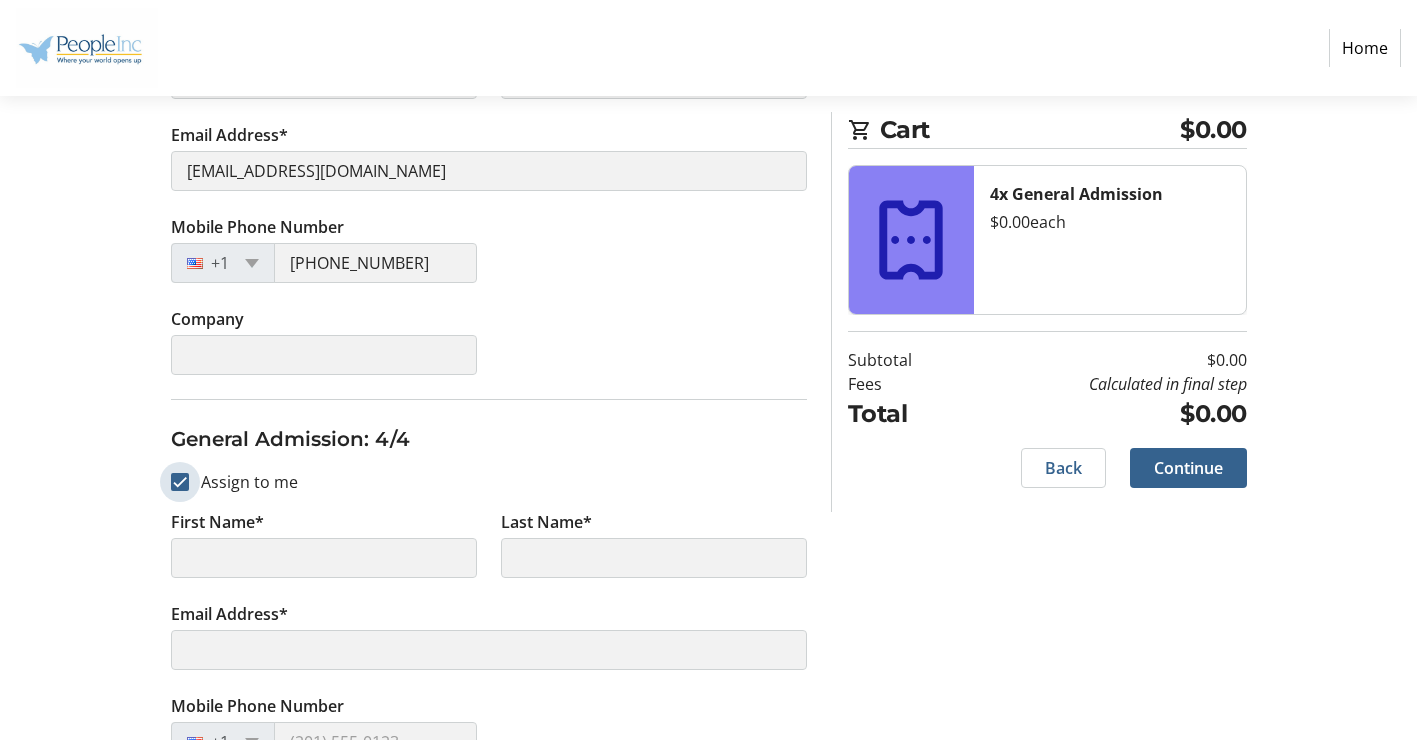 type on "[PERSON_NAME]" 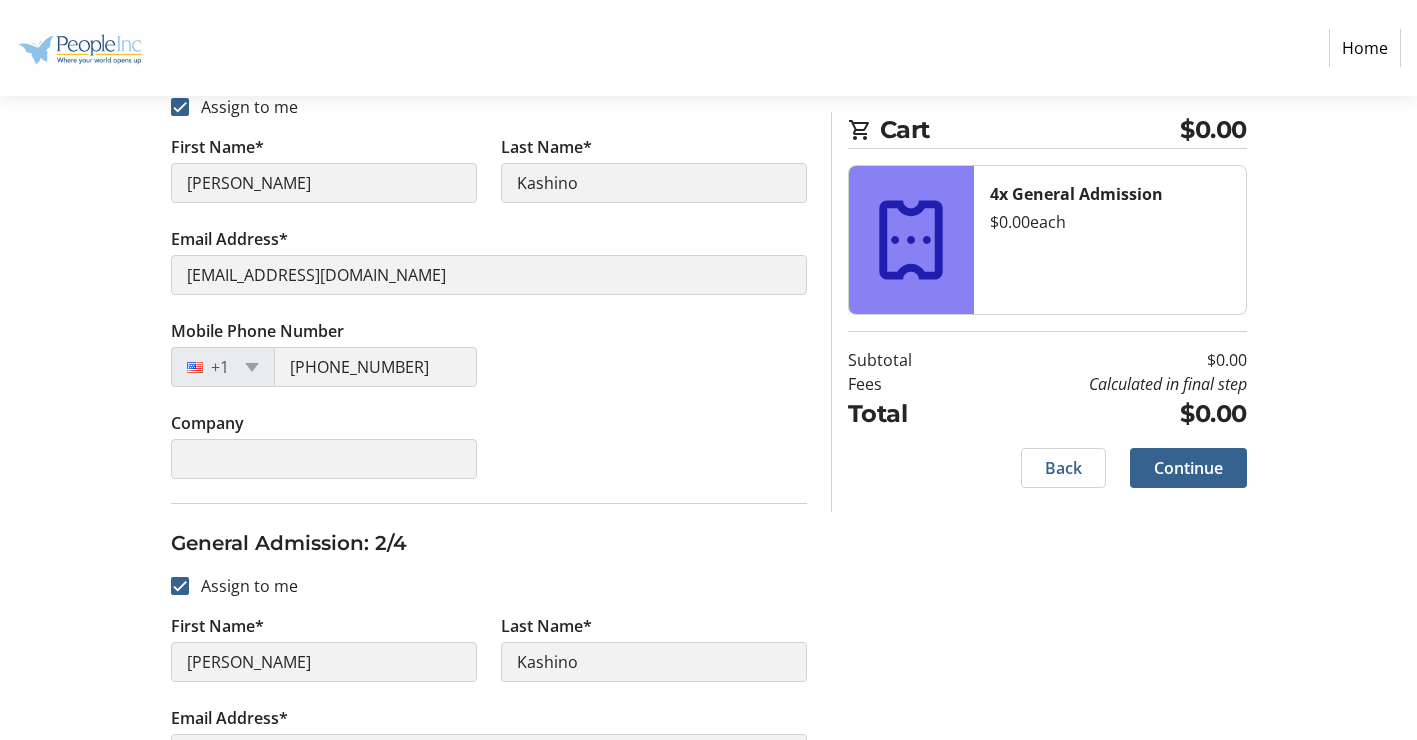 scroll, scrollTop: 0, scrollLeft: 0, axis: both 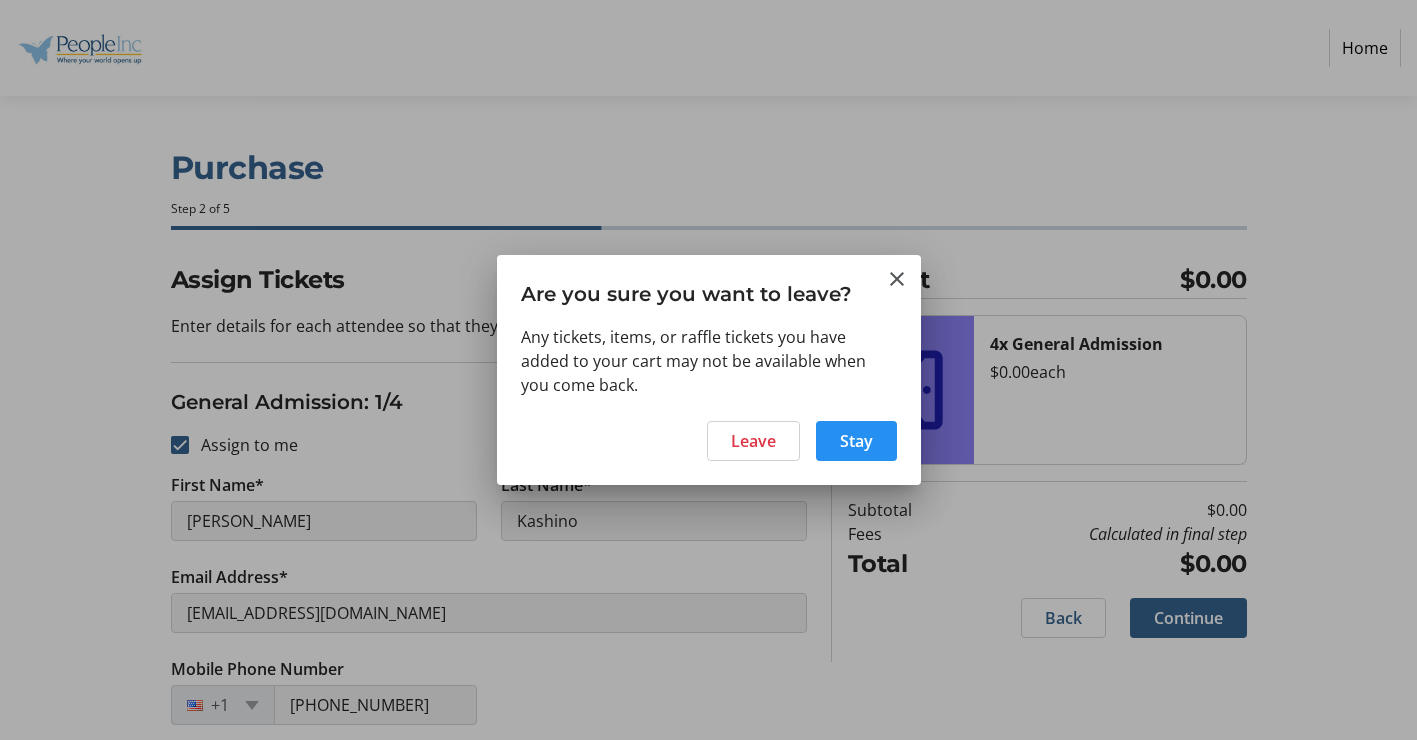 click on "Stay" at bounding box center (856, 441) 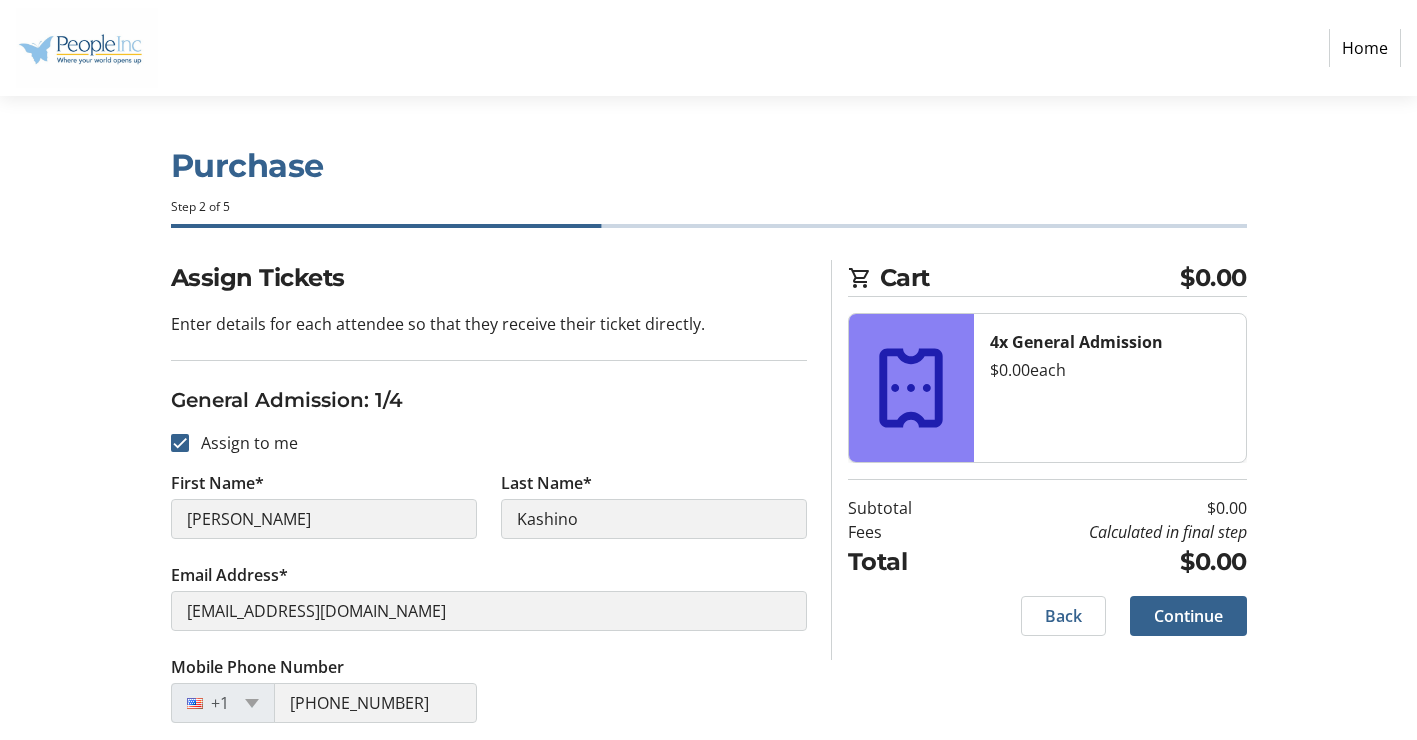 scroll, scrollTop: 0, scrollLeft: 0, axis: both 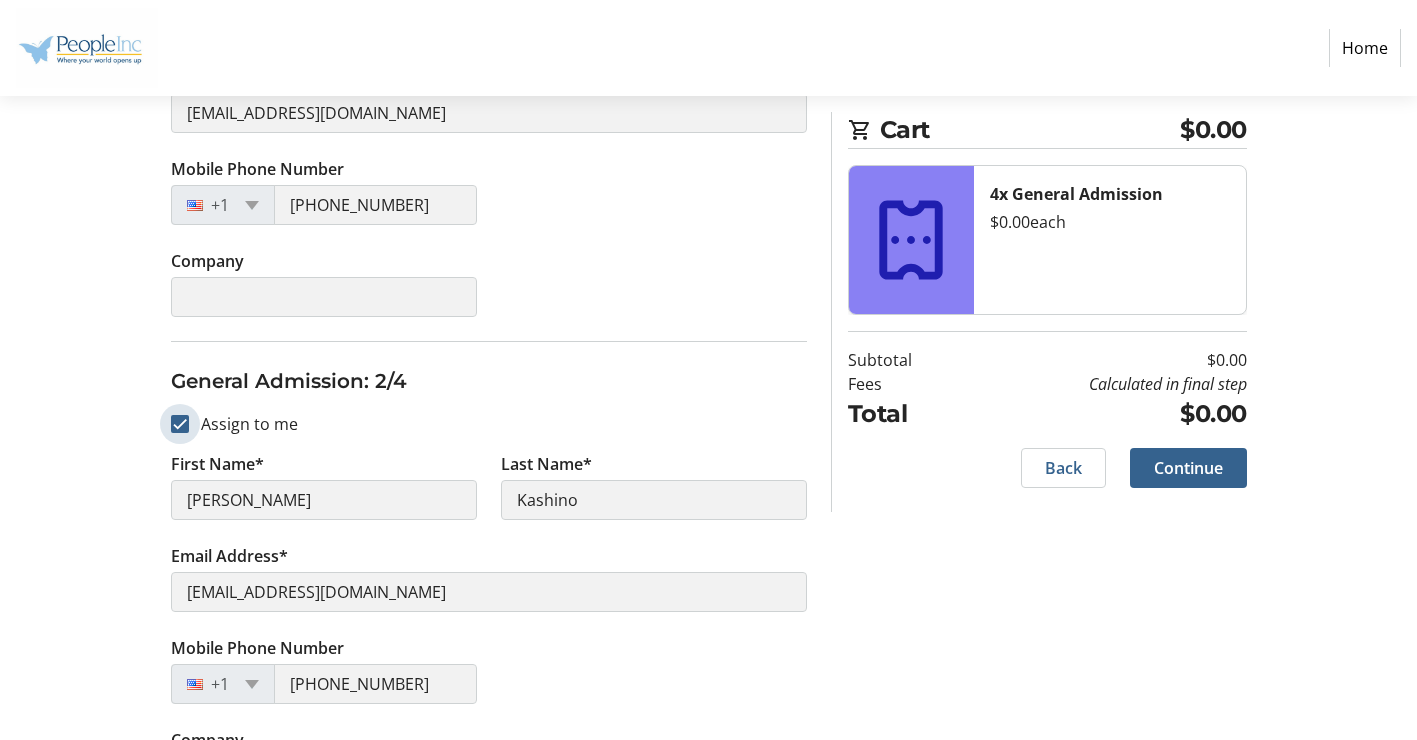 click on "Assign to me" at bounding box center (180, 424) 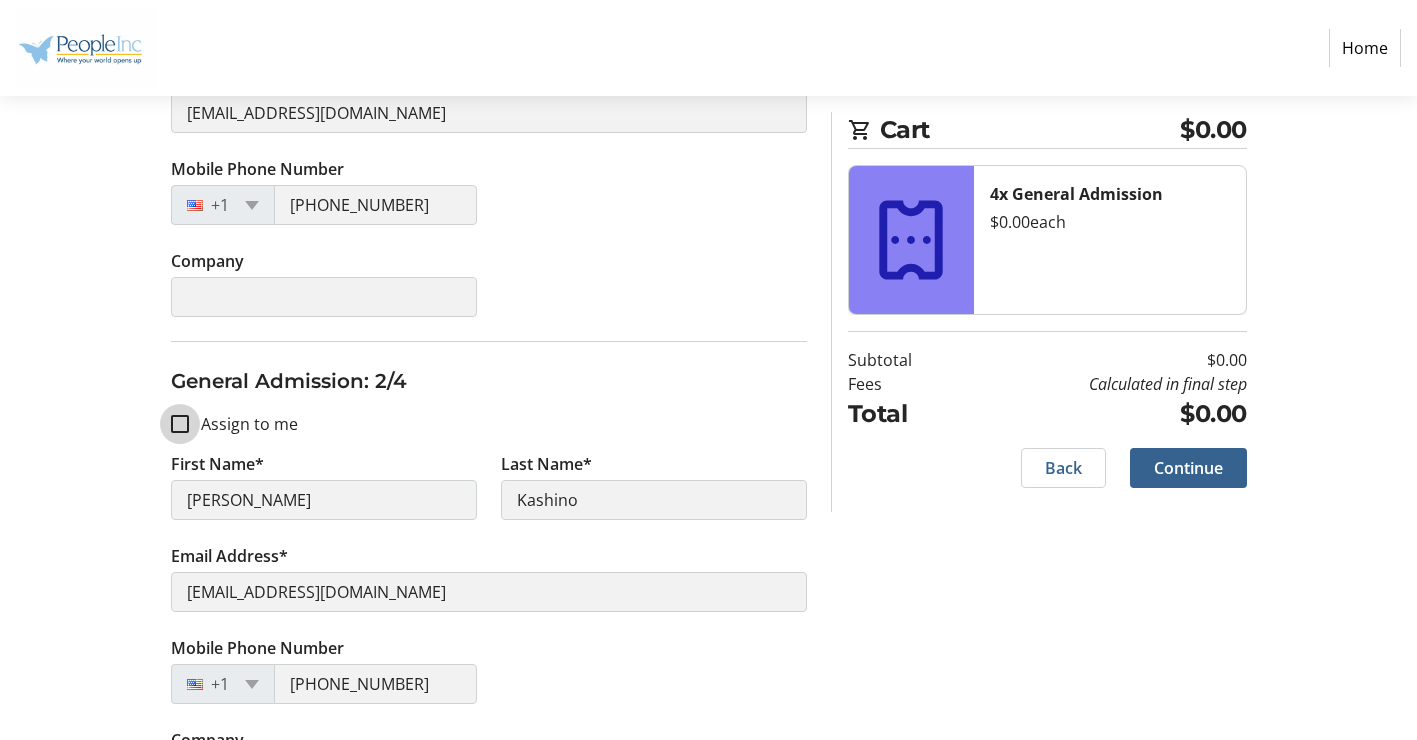 checkbox on "false" 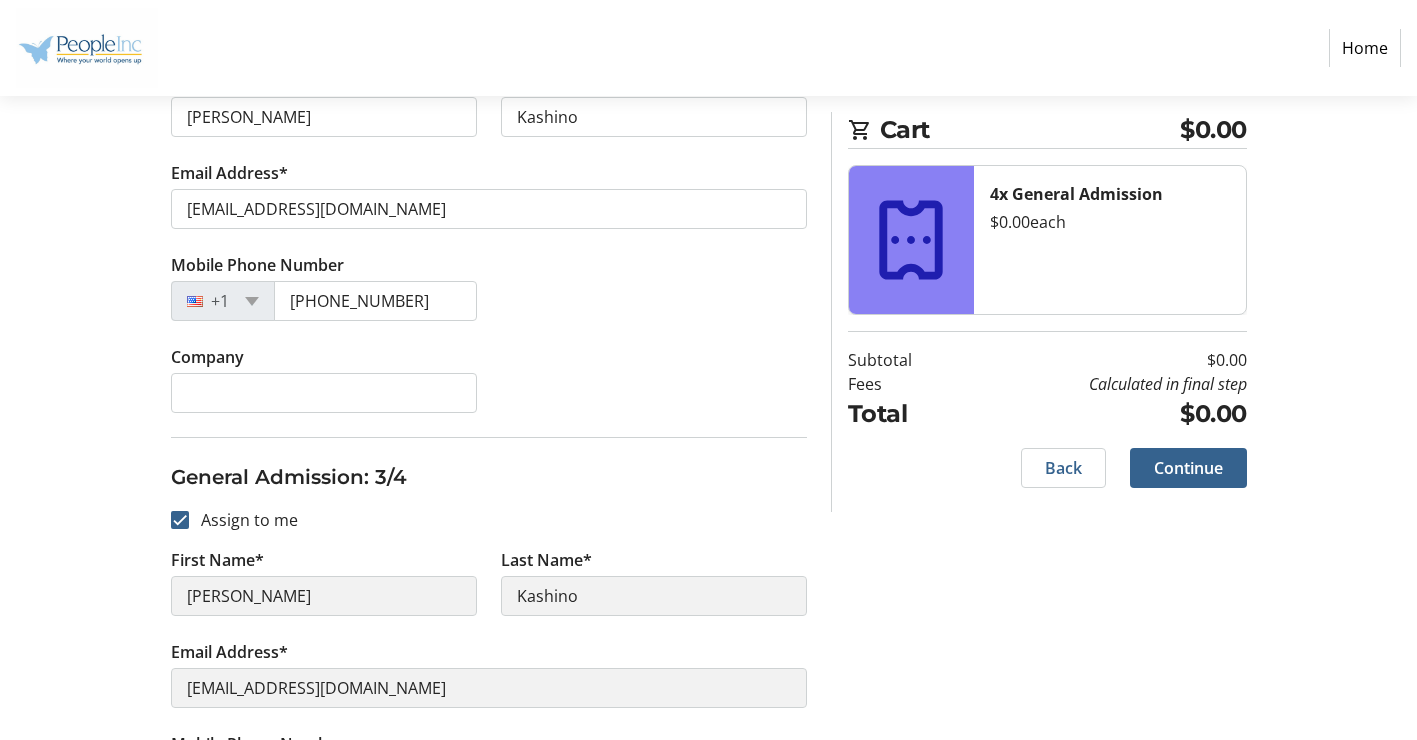 scroll, scrollTop: 1100, scrollLeft: 0, axis: vertical 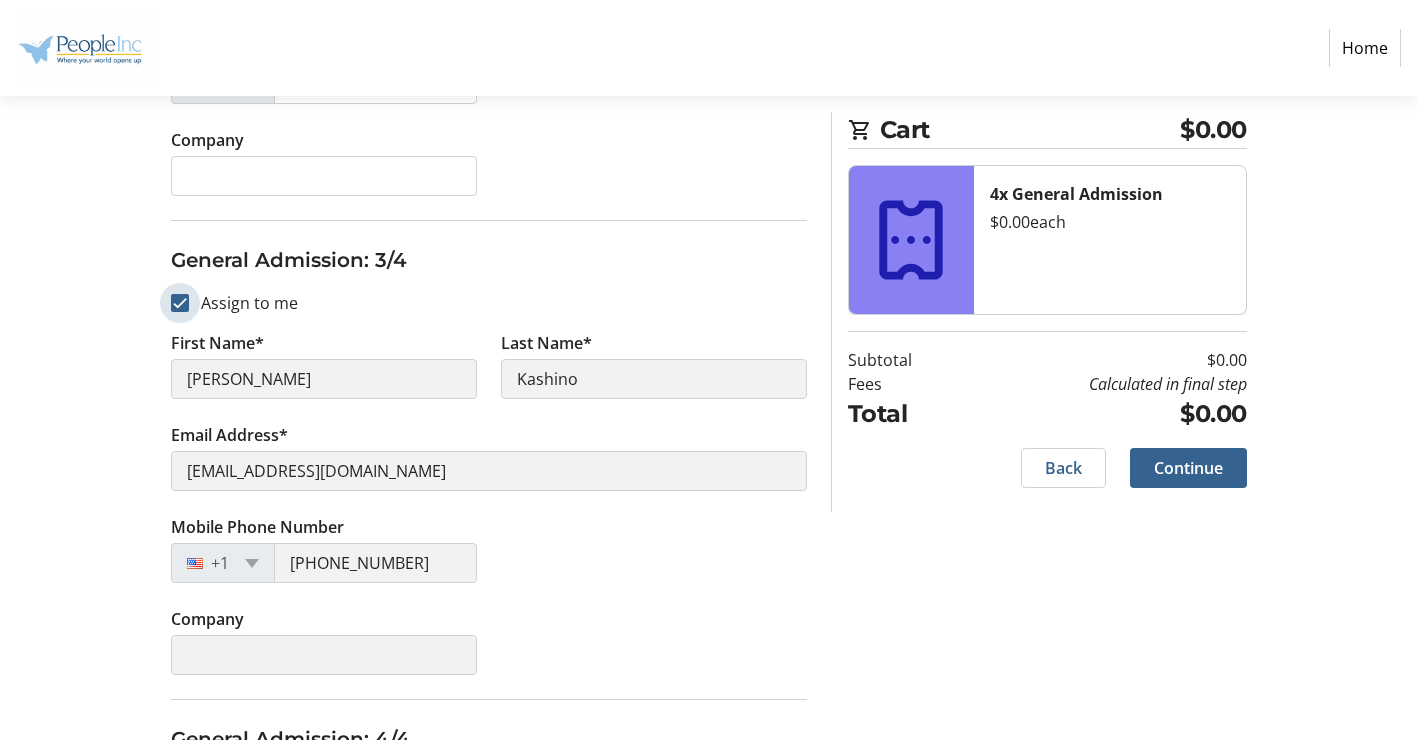 click on "Assign to me" at bounding box center (180, 303) 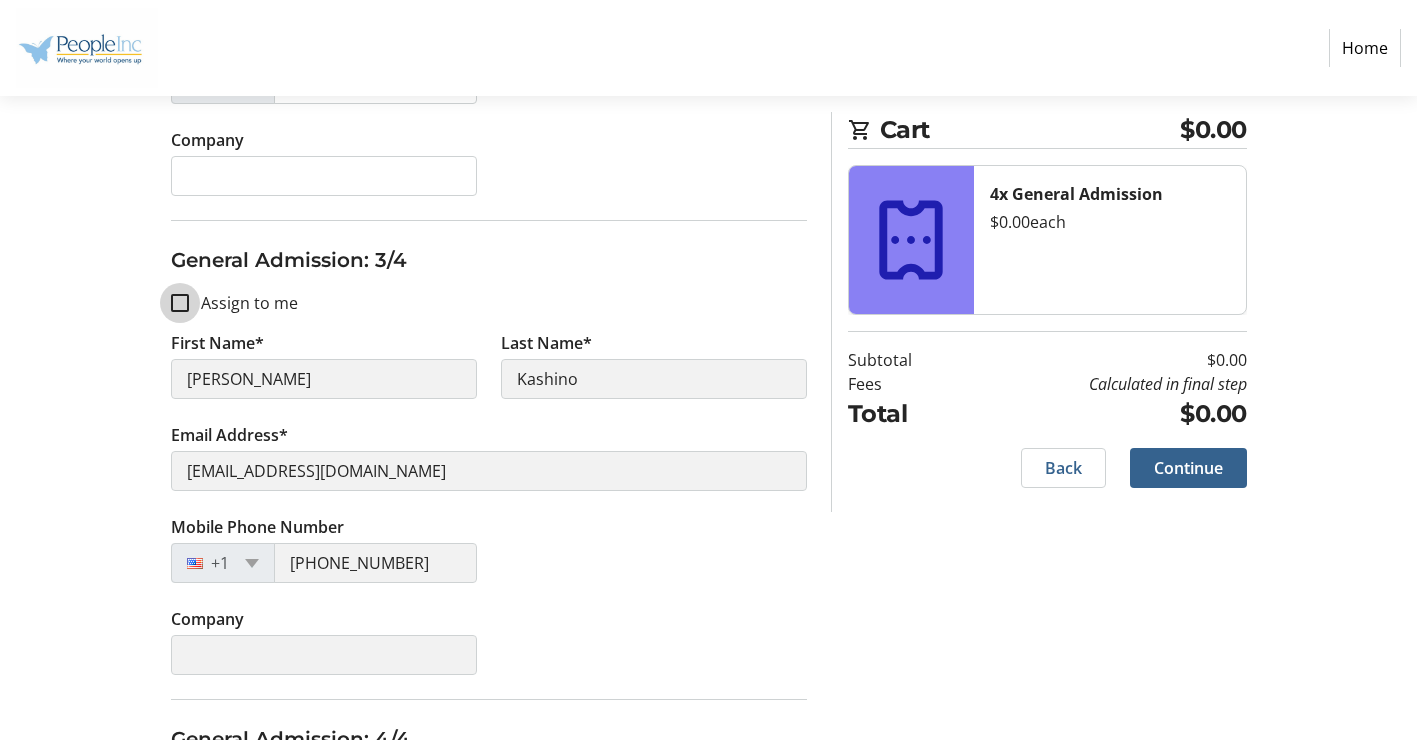 checkbox on "false" 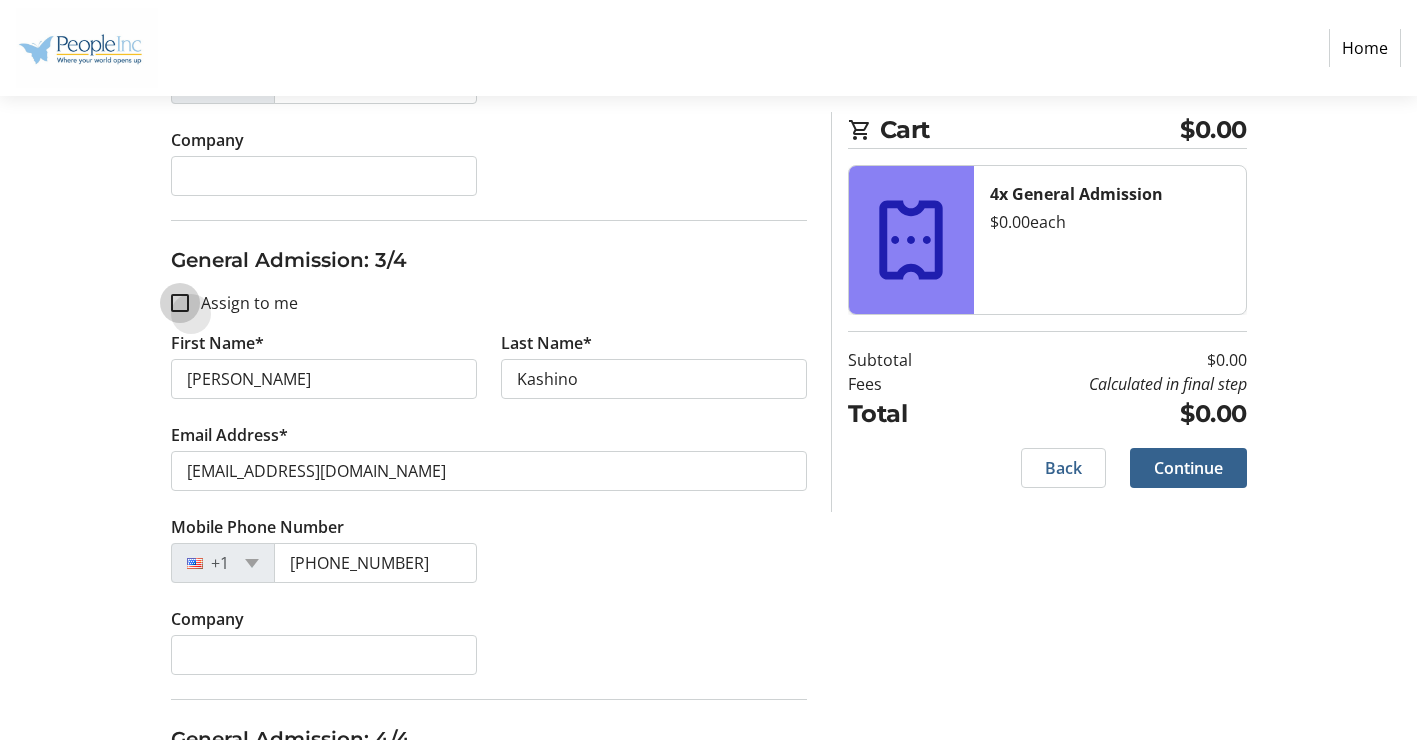 type 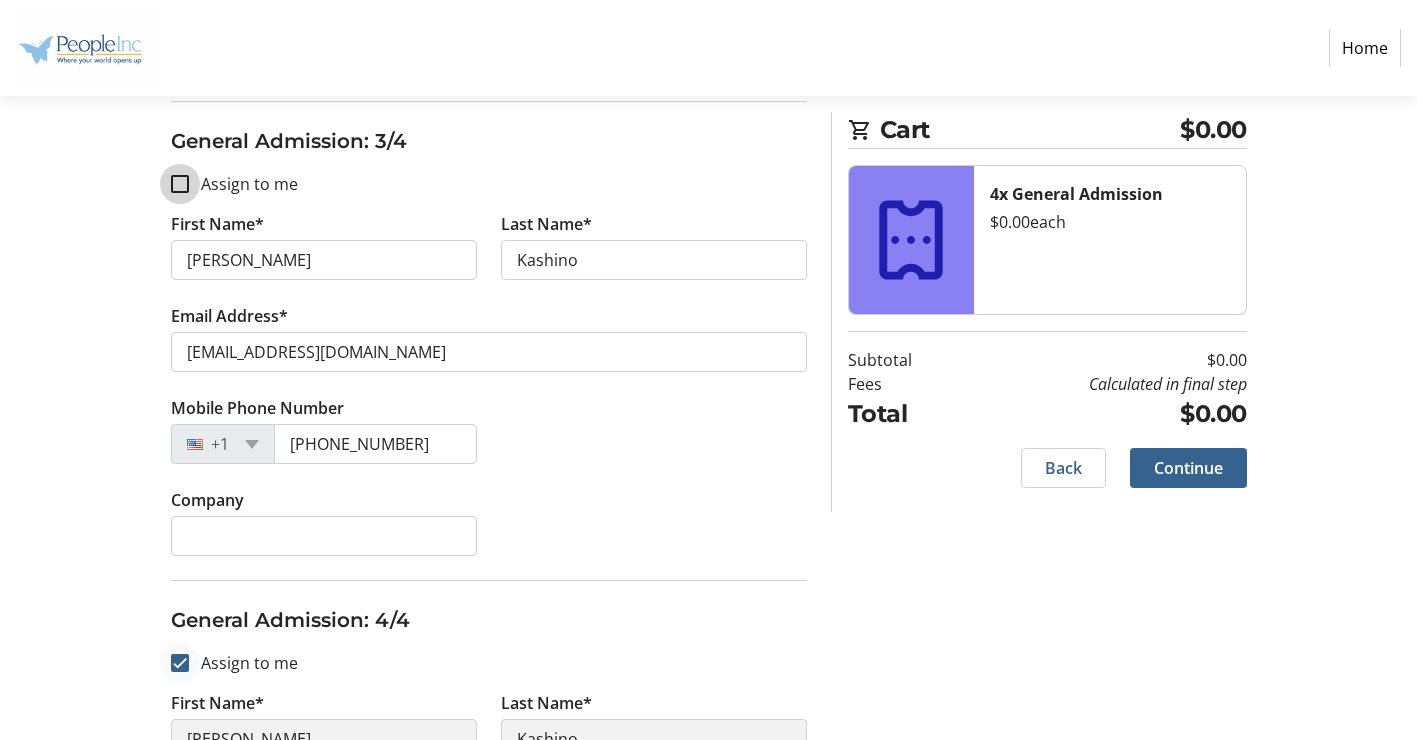 scroll, scrollTop: 1424, scrollLeft: 0, axis: vertical 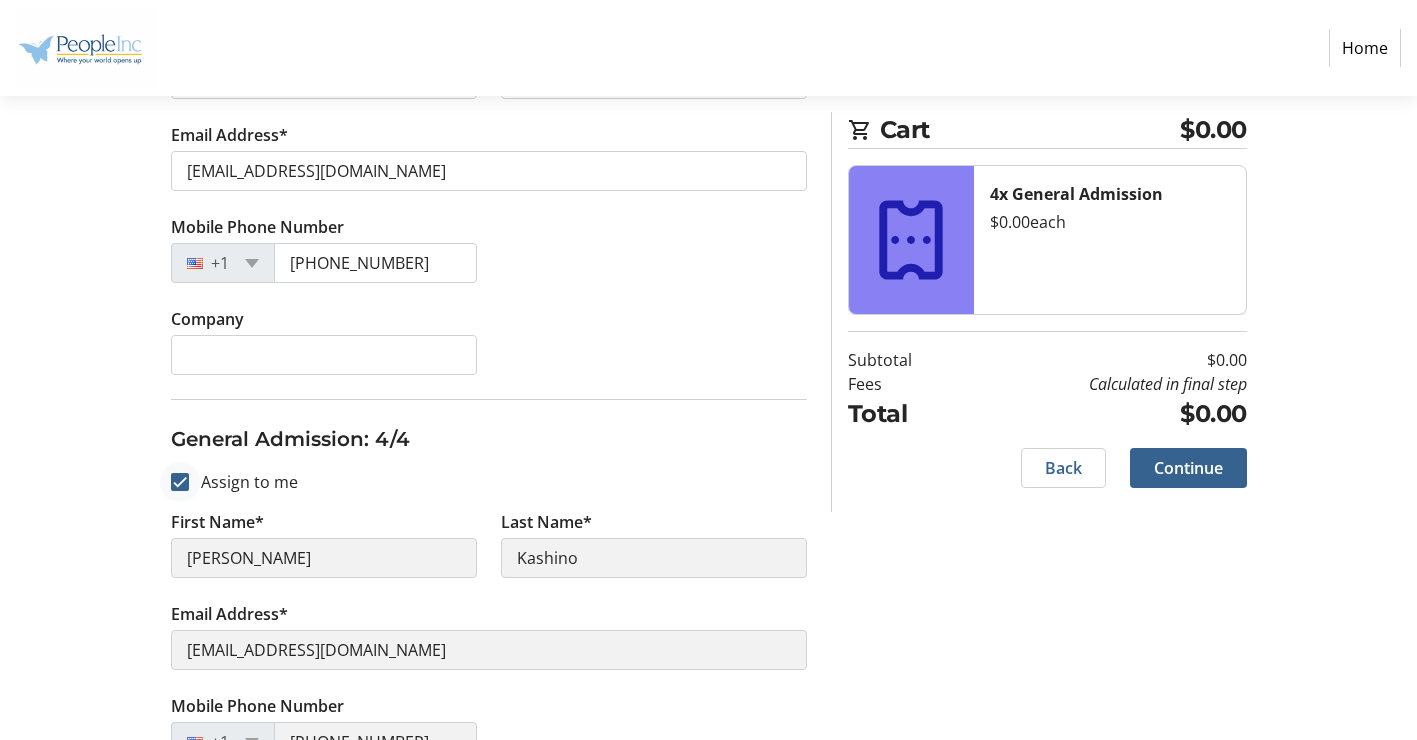 type 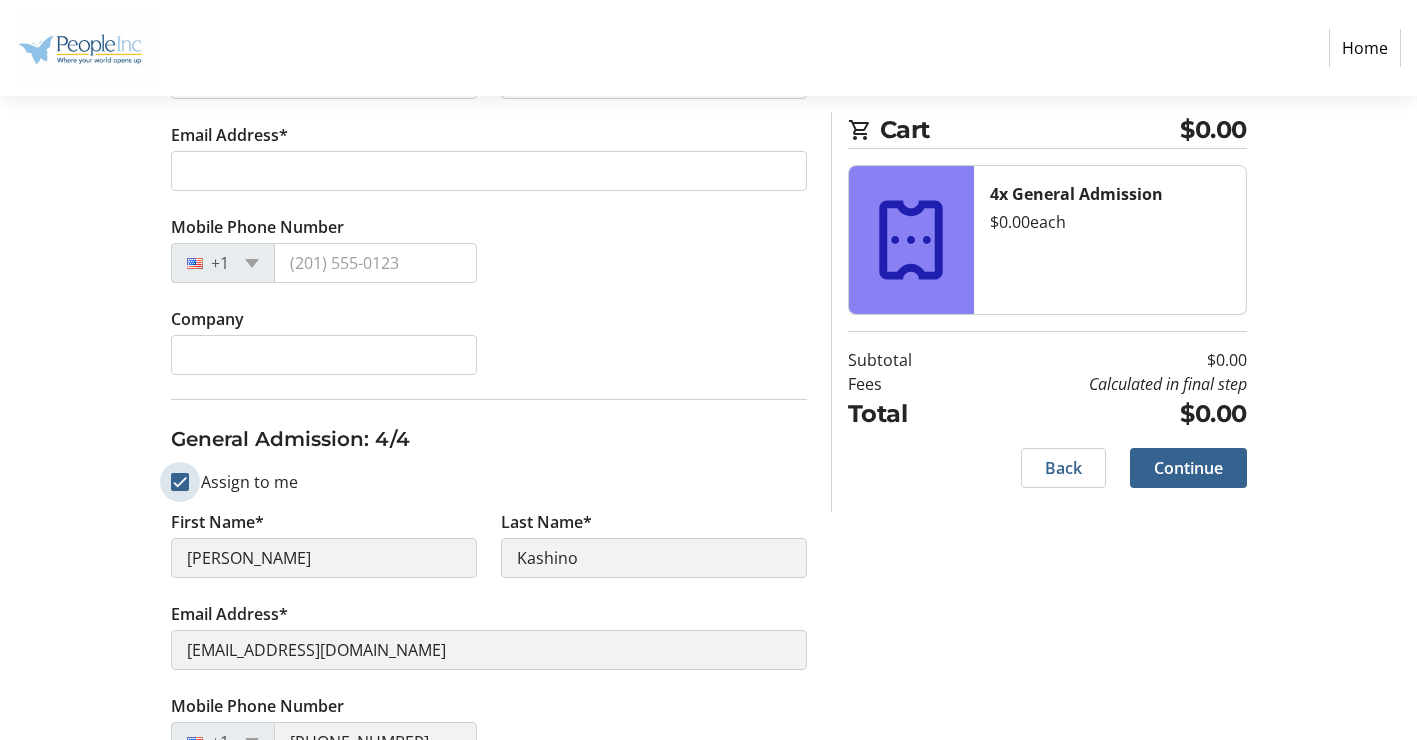 click on "Assign to me" at bounding box center [180, 482] 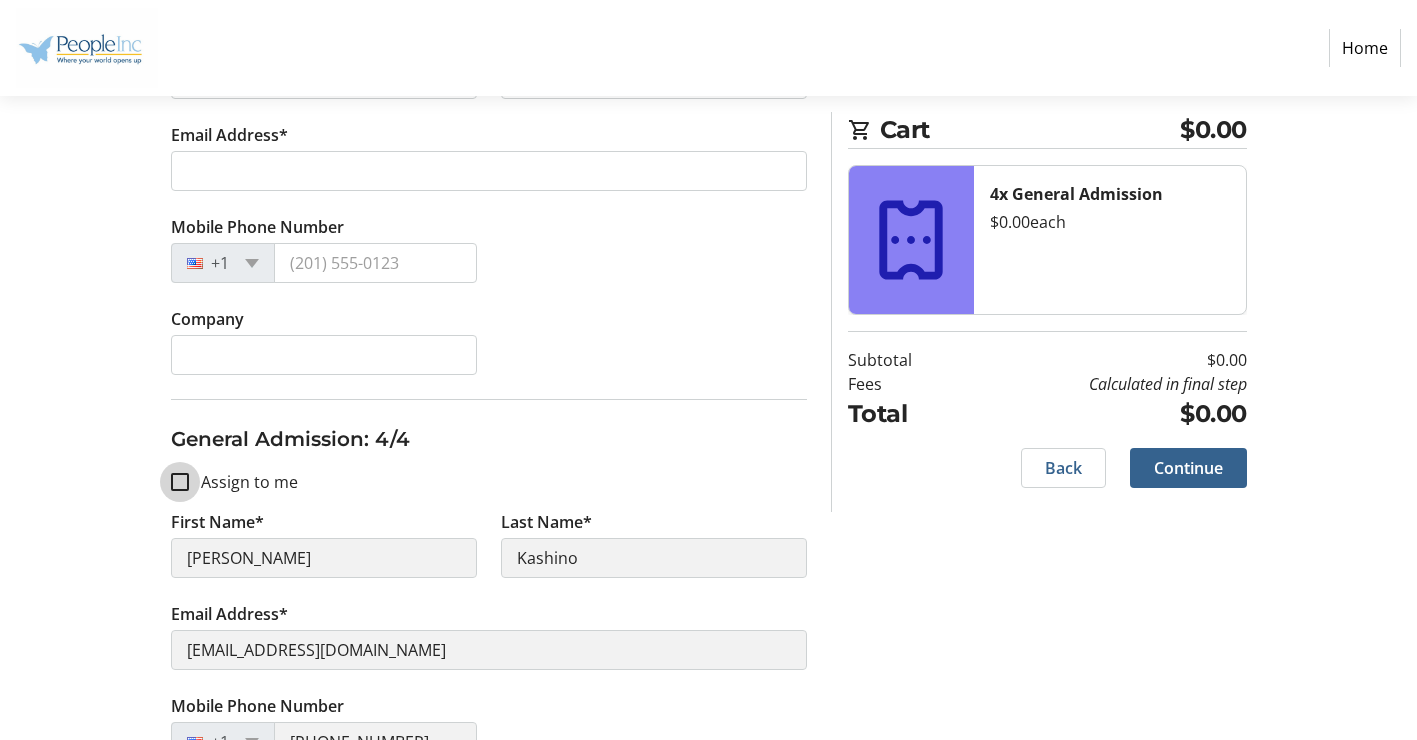 checkbox on "false" 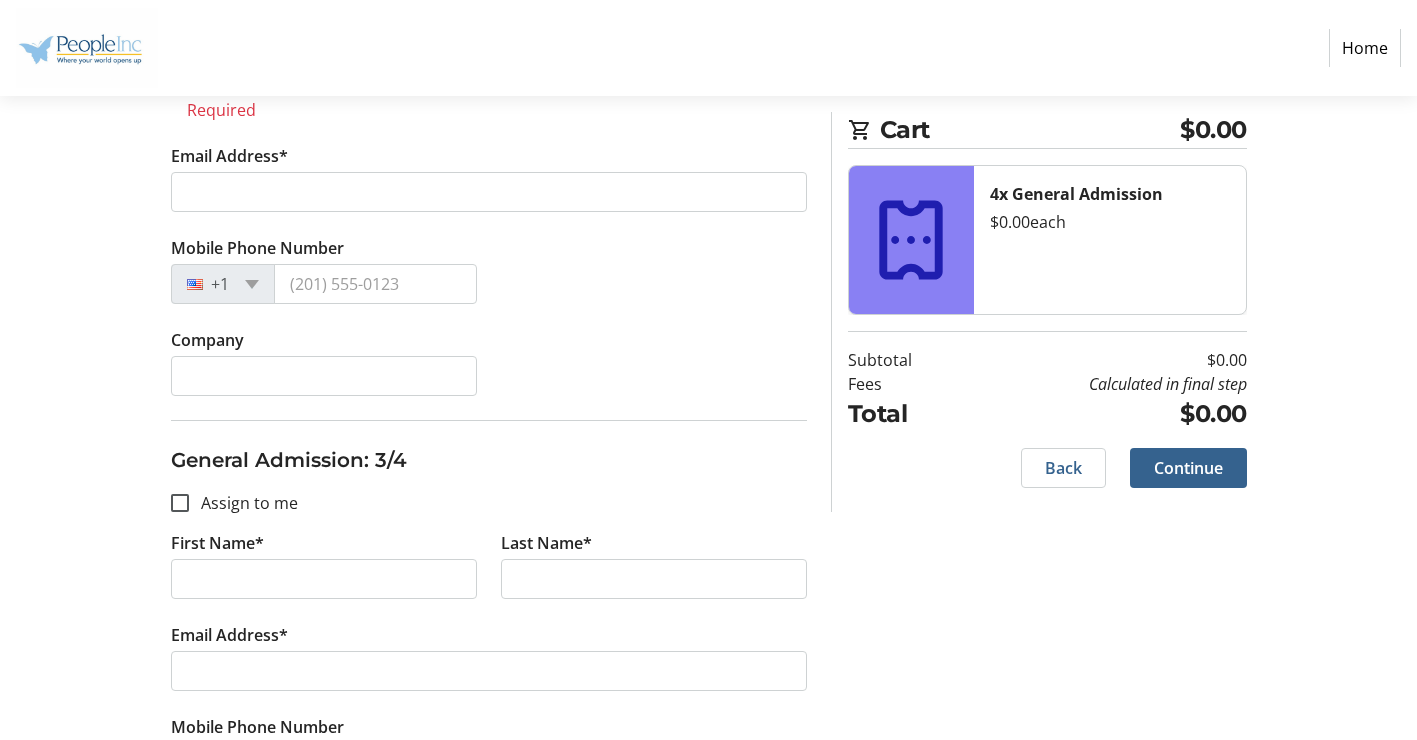 scroll, scrollTop: 524, scrollLeft: 0, axis: vertical 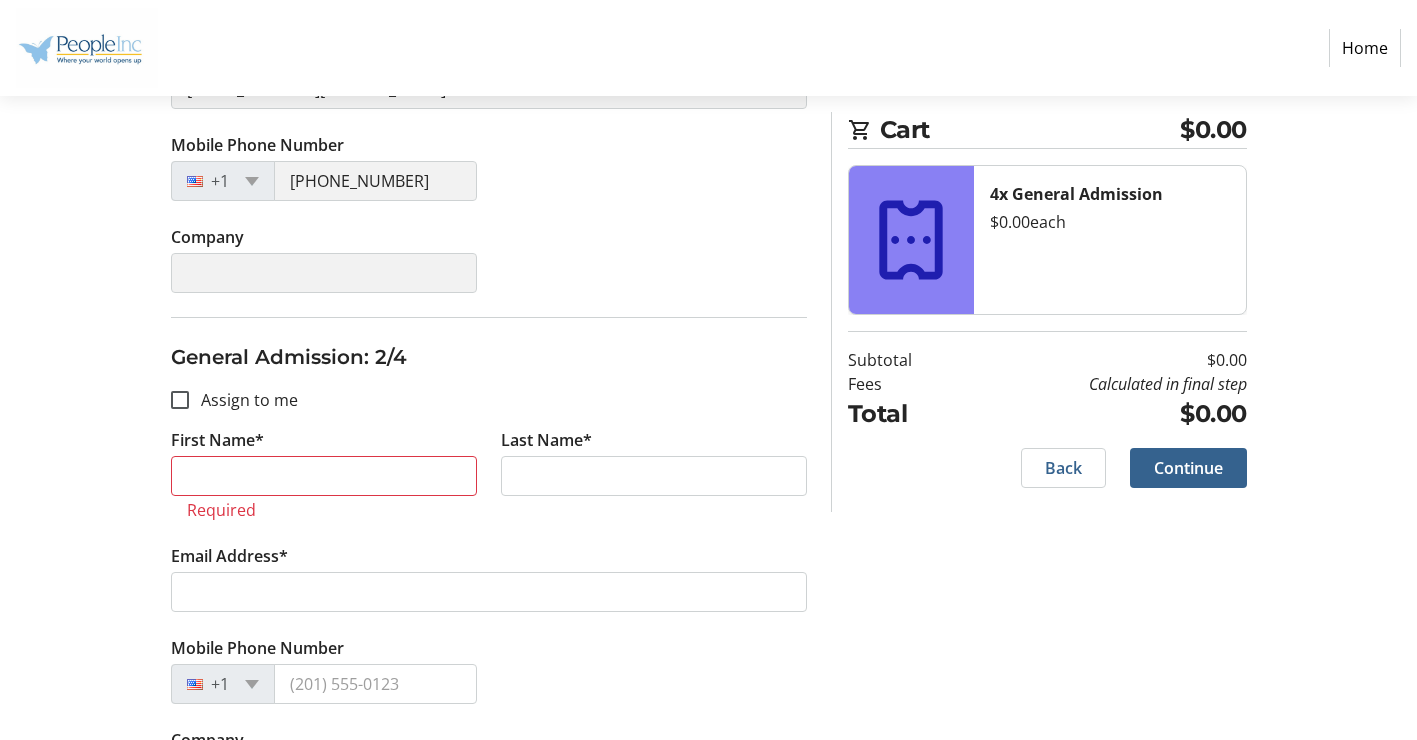 type 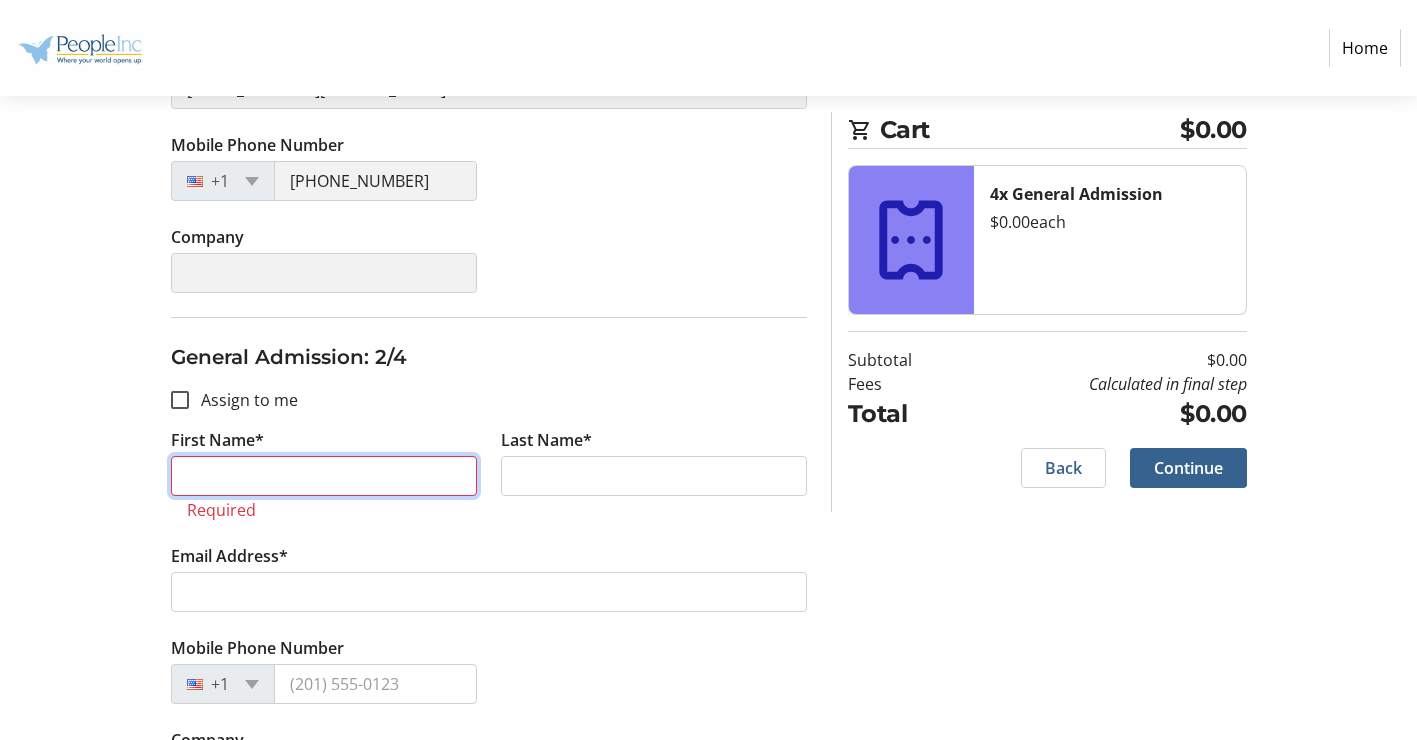 click on "First Name*" at bounding box center (324, 476) 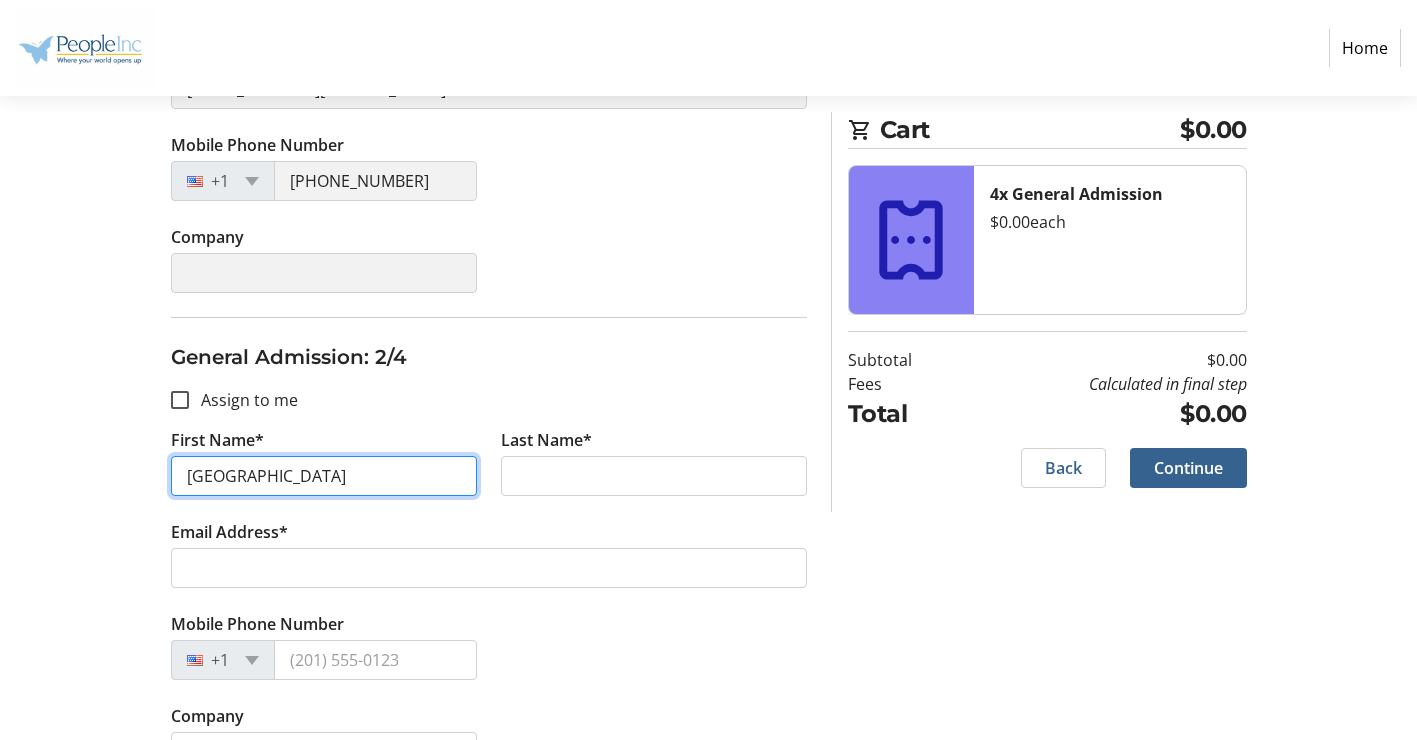 type on "[GEOGRAPHIC_DATA]" 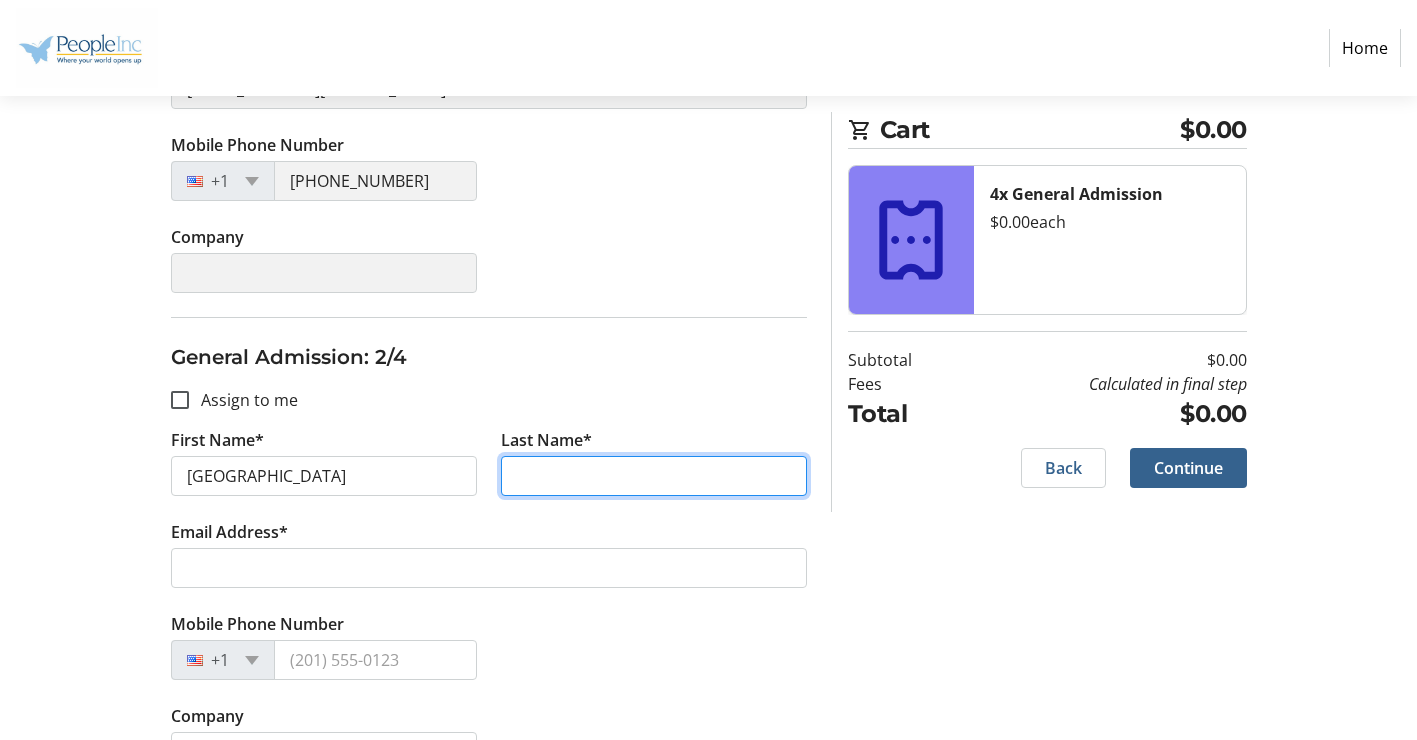 click on "Last Name*" at bounding box center (654, 476) 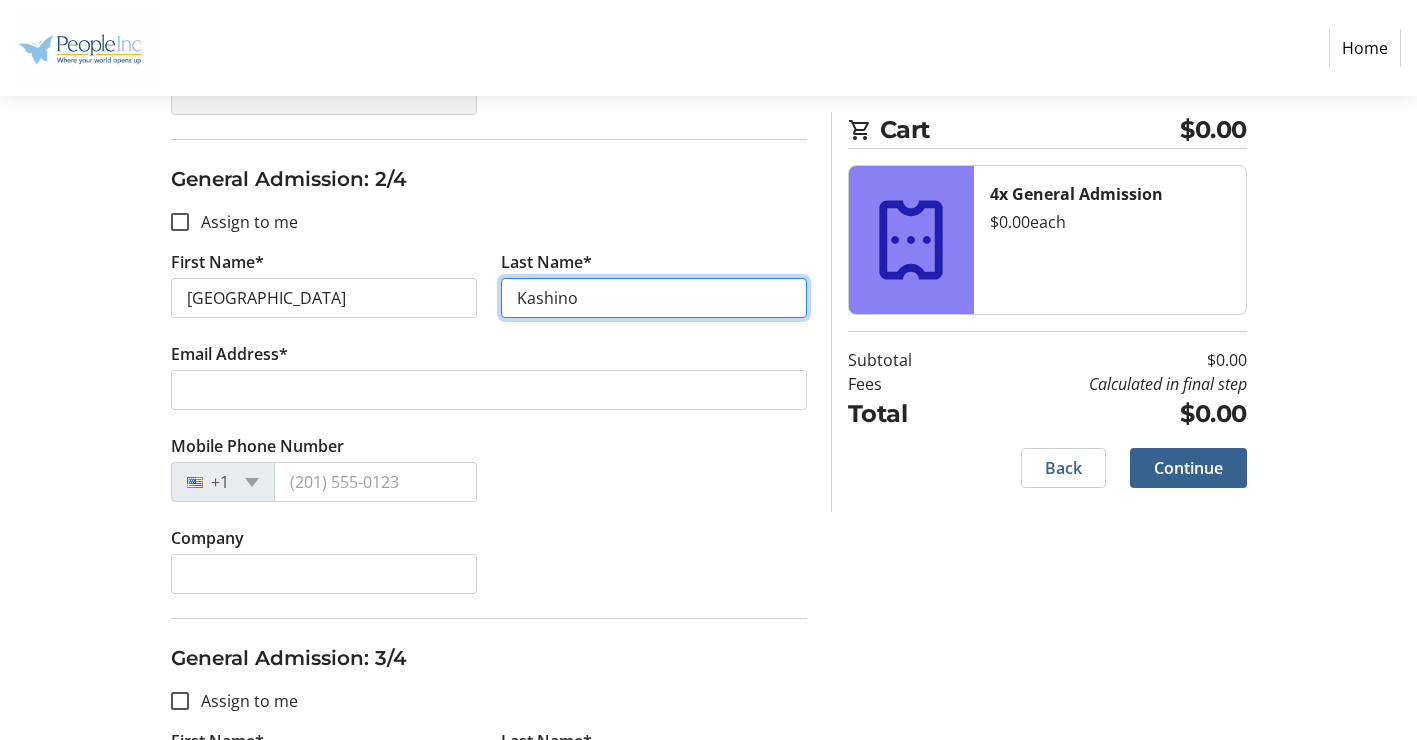 scroll, scrollTop: 724, scrollLeft: 0, axis: vertical 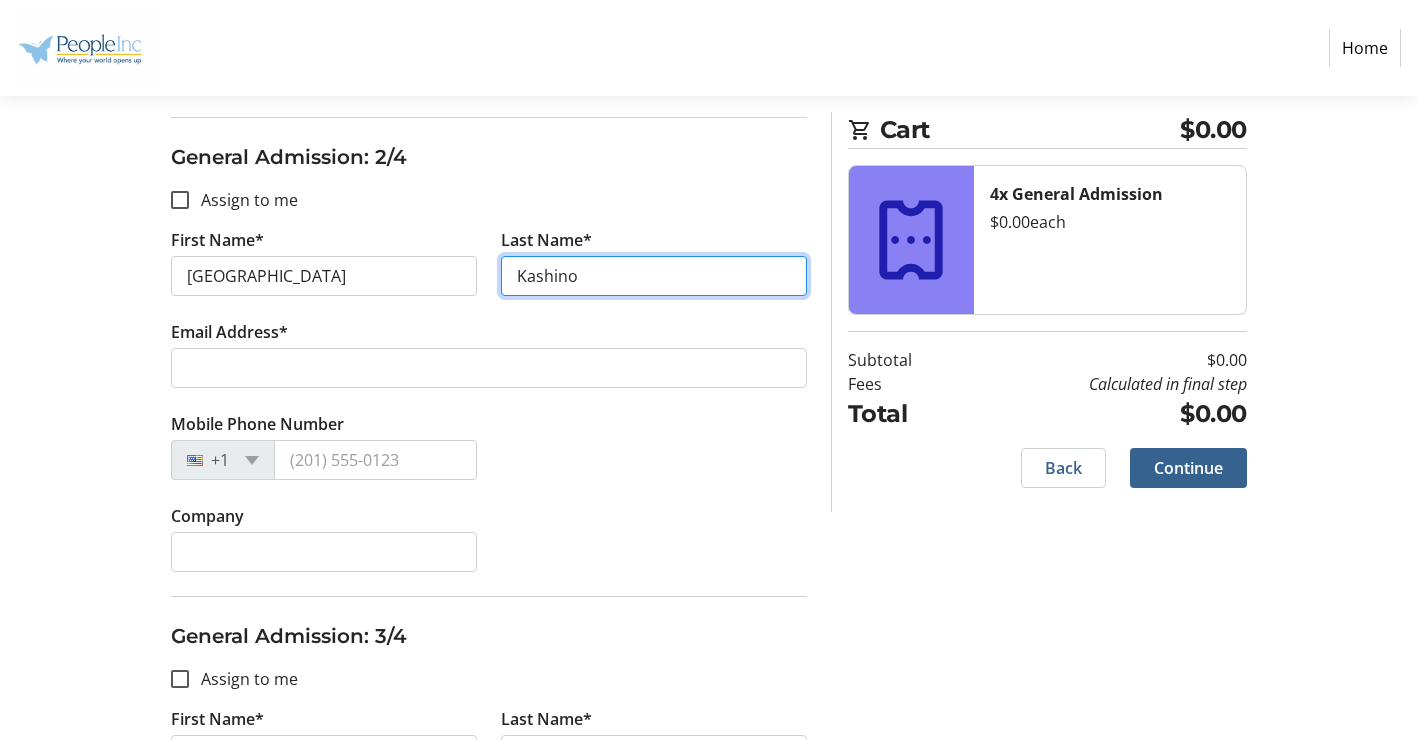 type on "Kashino" 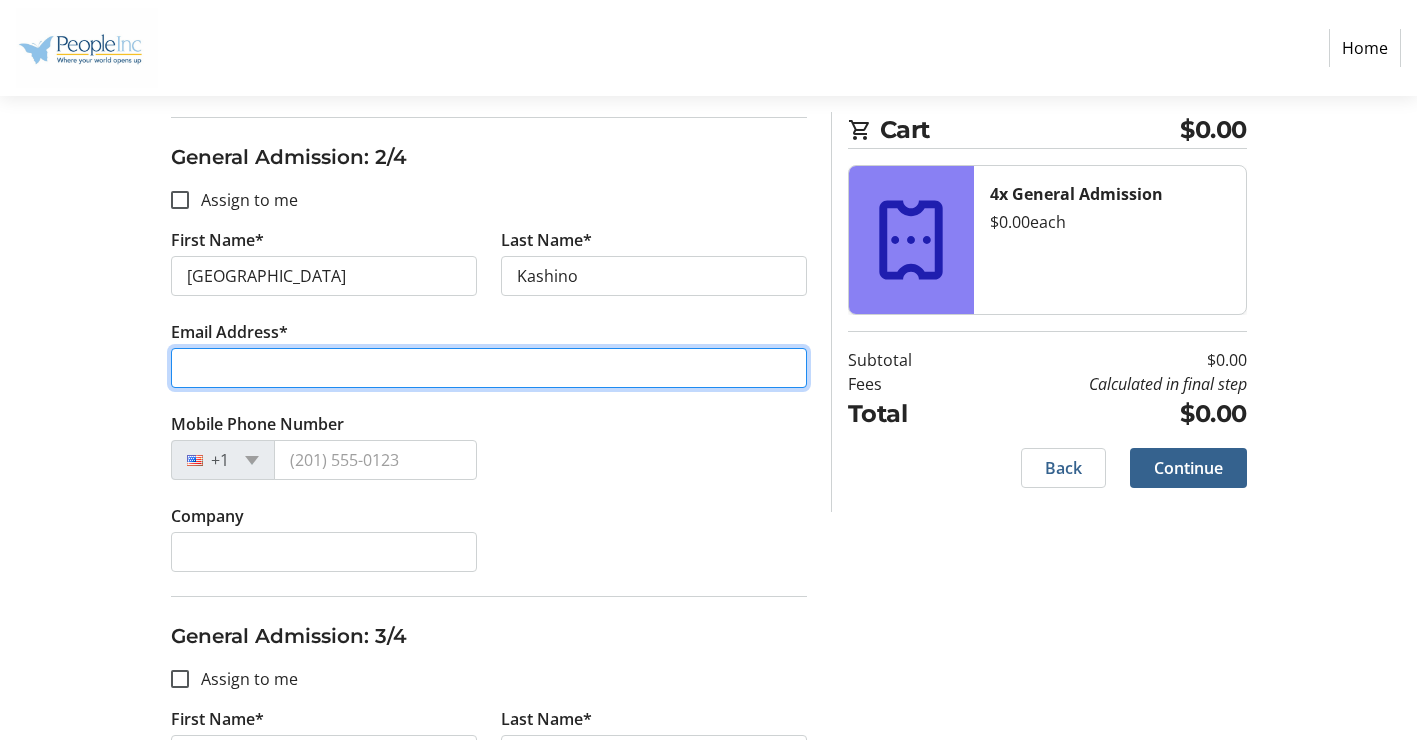 click on "Email Address*" at bounding box center (489, 368) 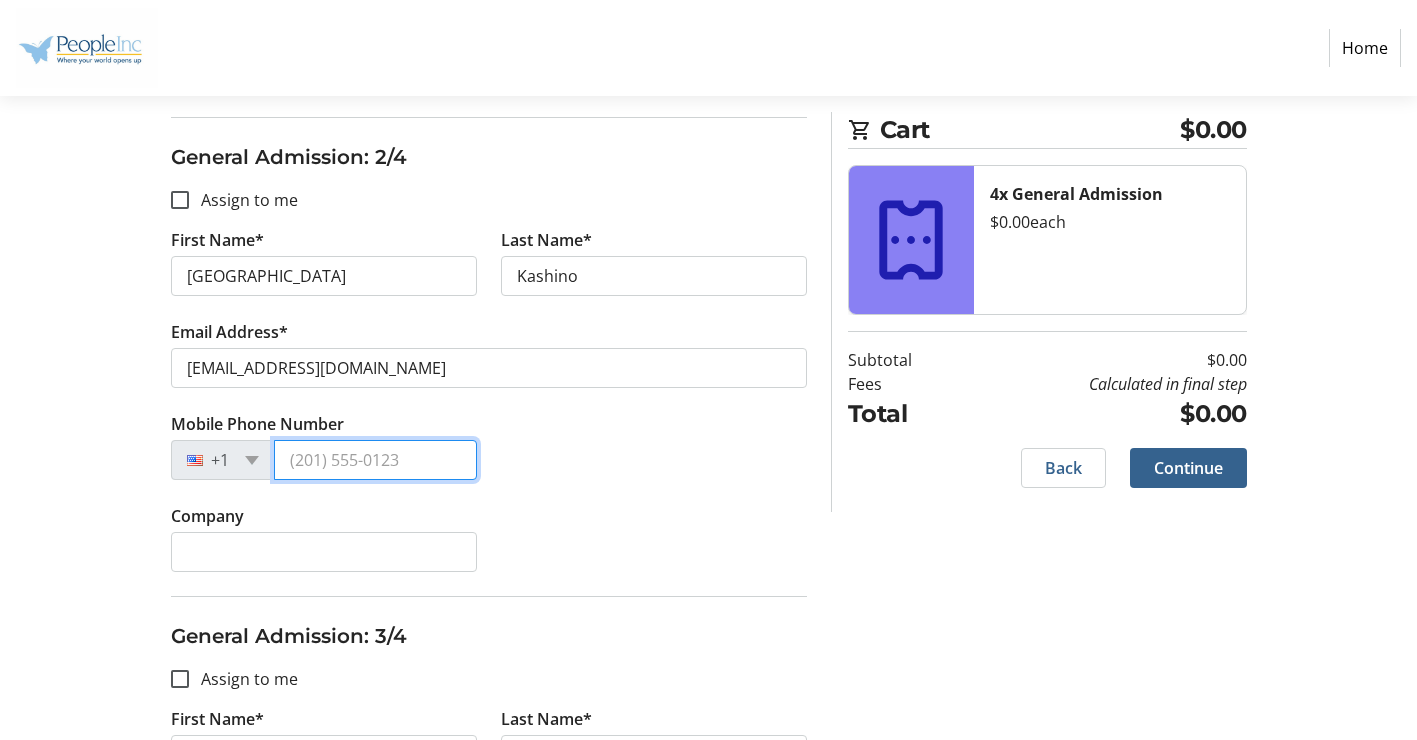 type on "[PHONE_NUMBER]" 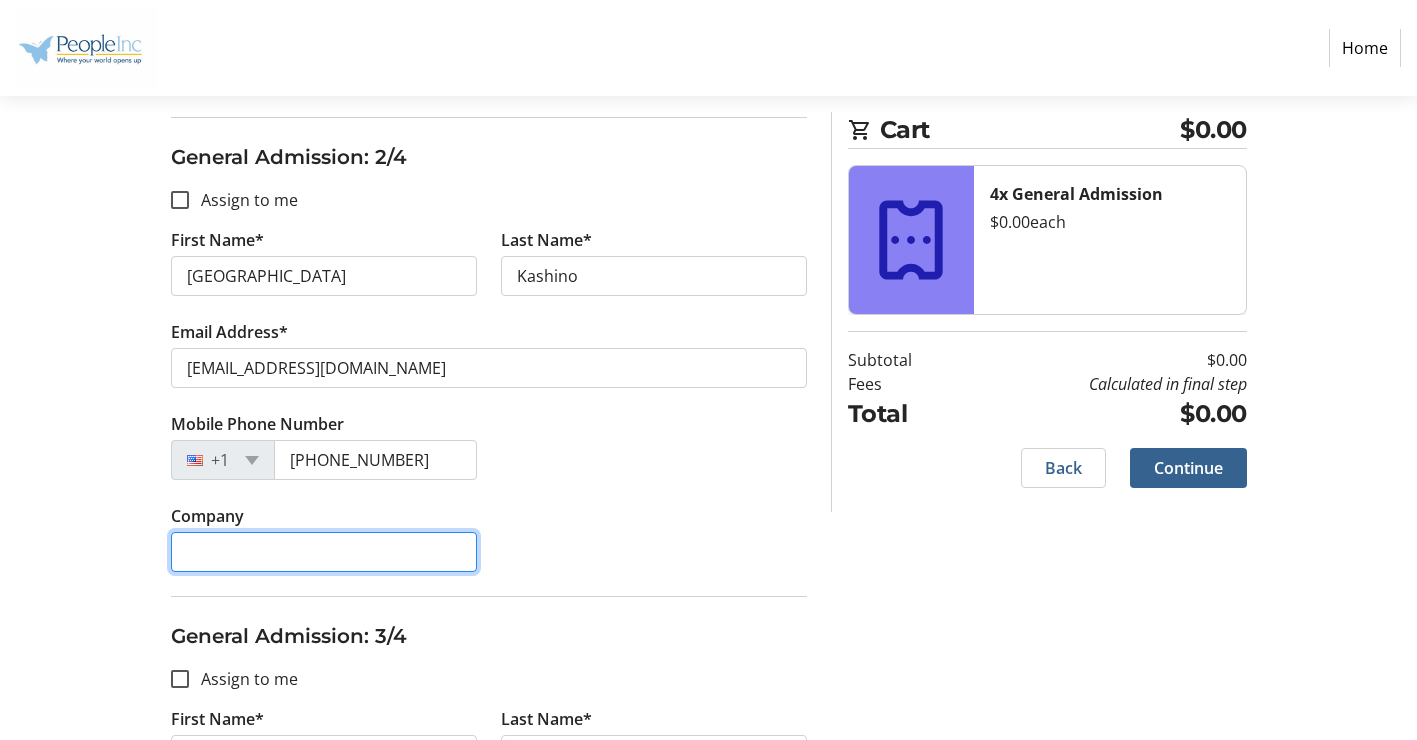 type on "People Inc." 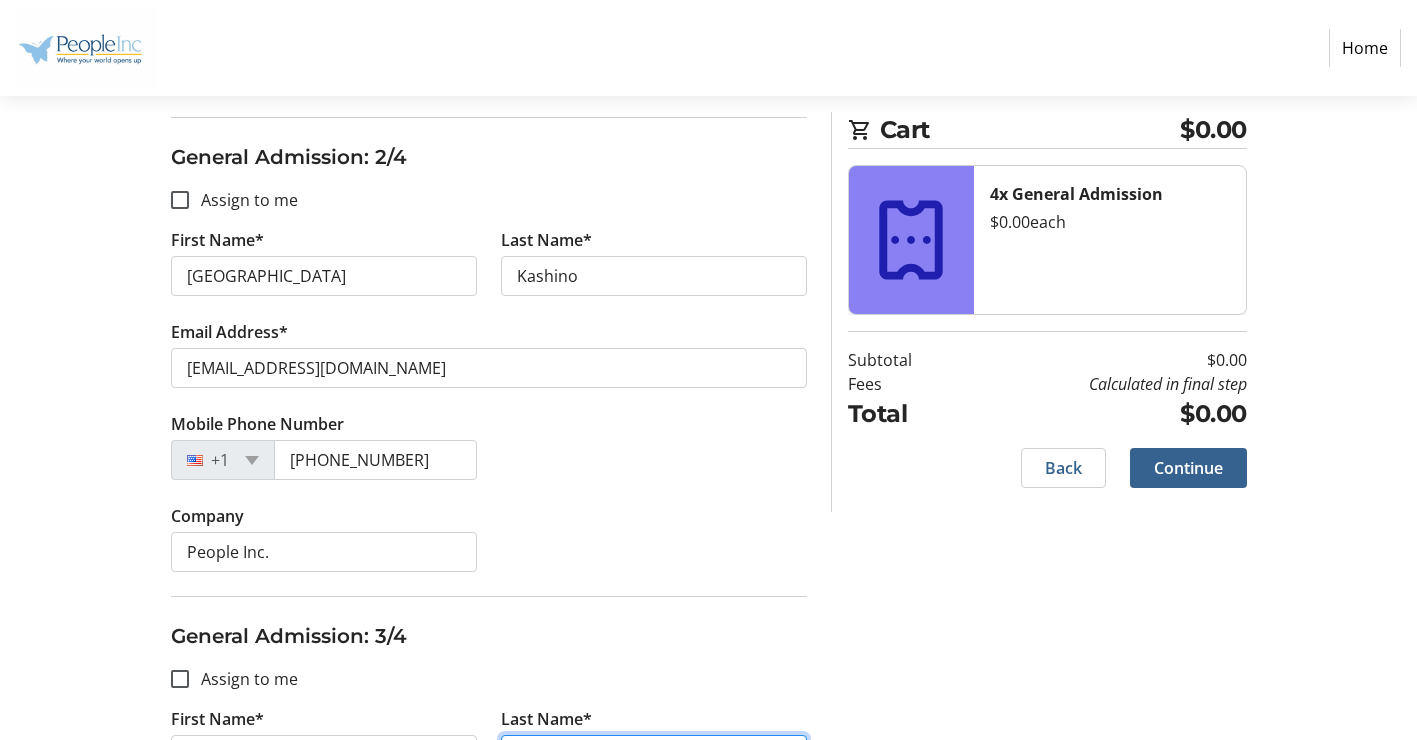 type on "Kashino" 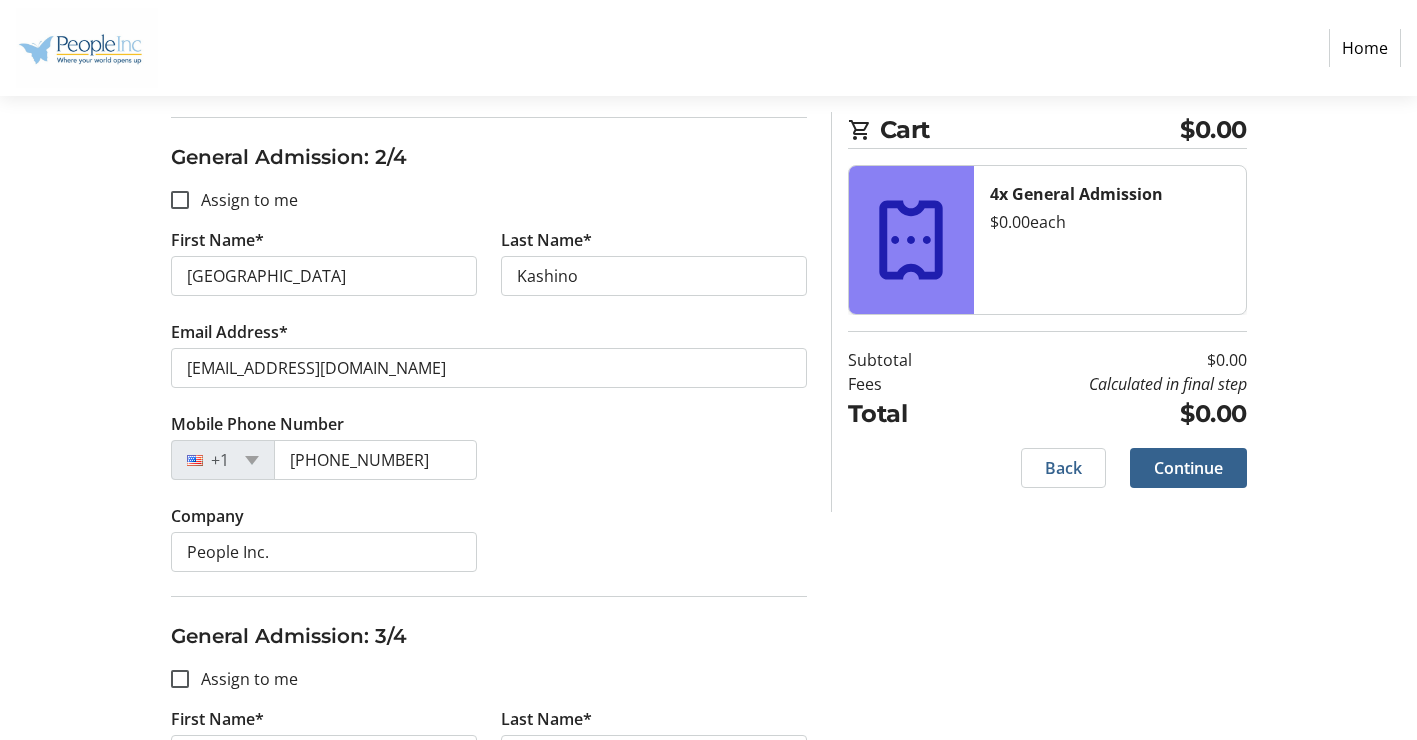 type on "[EMAIL_ADDRESS][DOMAIN_NAME]" 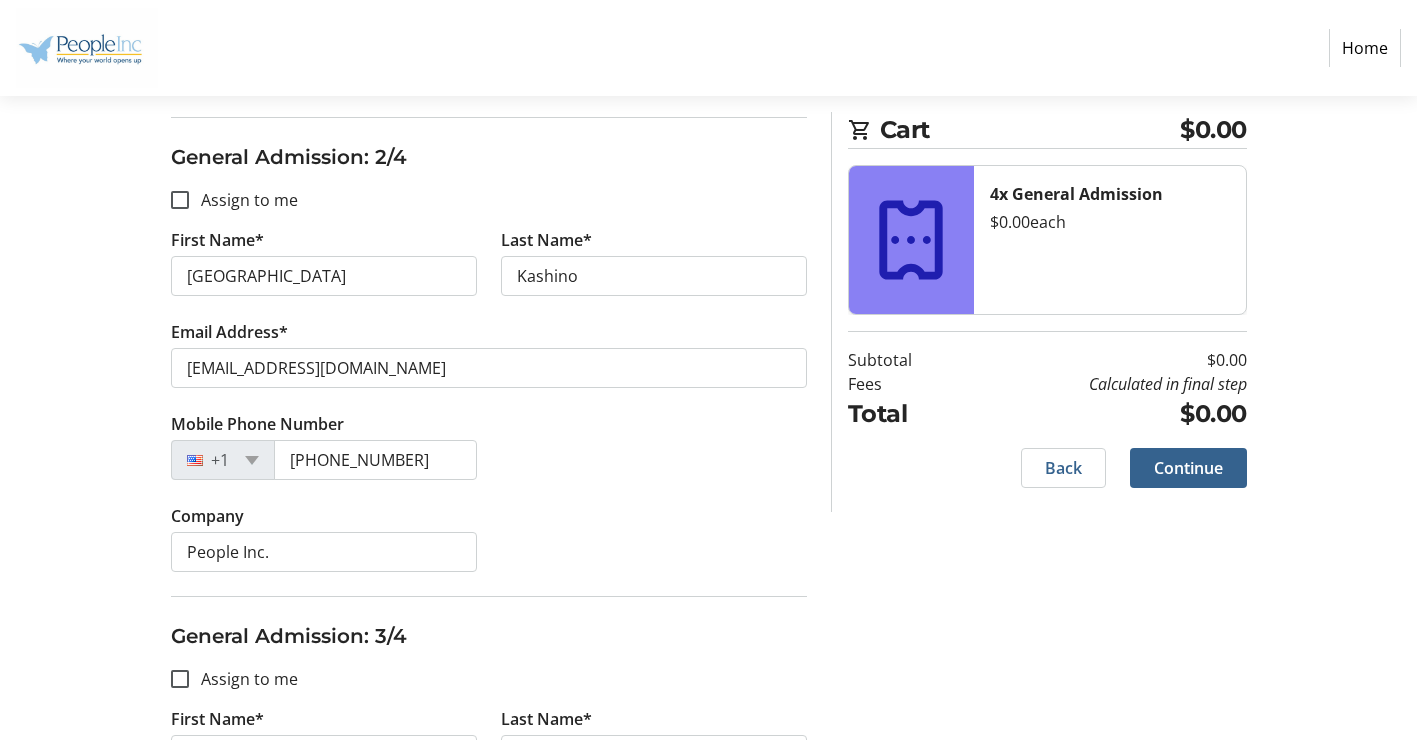 type on "[PHONE_NUMBER]" 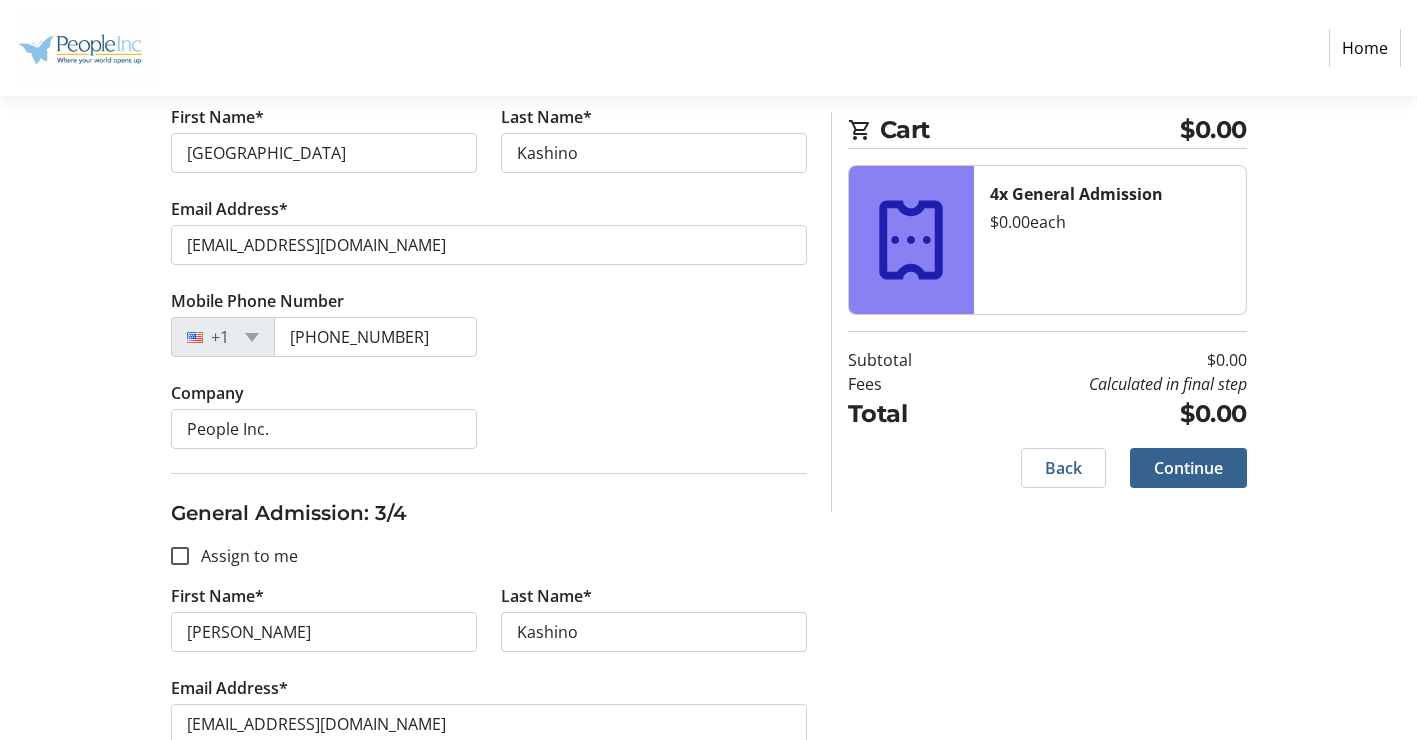 scroll, scrollTop: 1124, scrollLeft: 0, axis: vertical 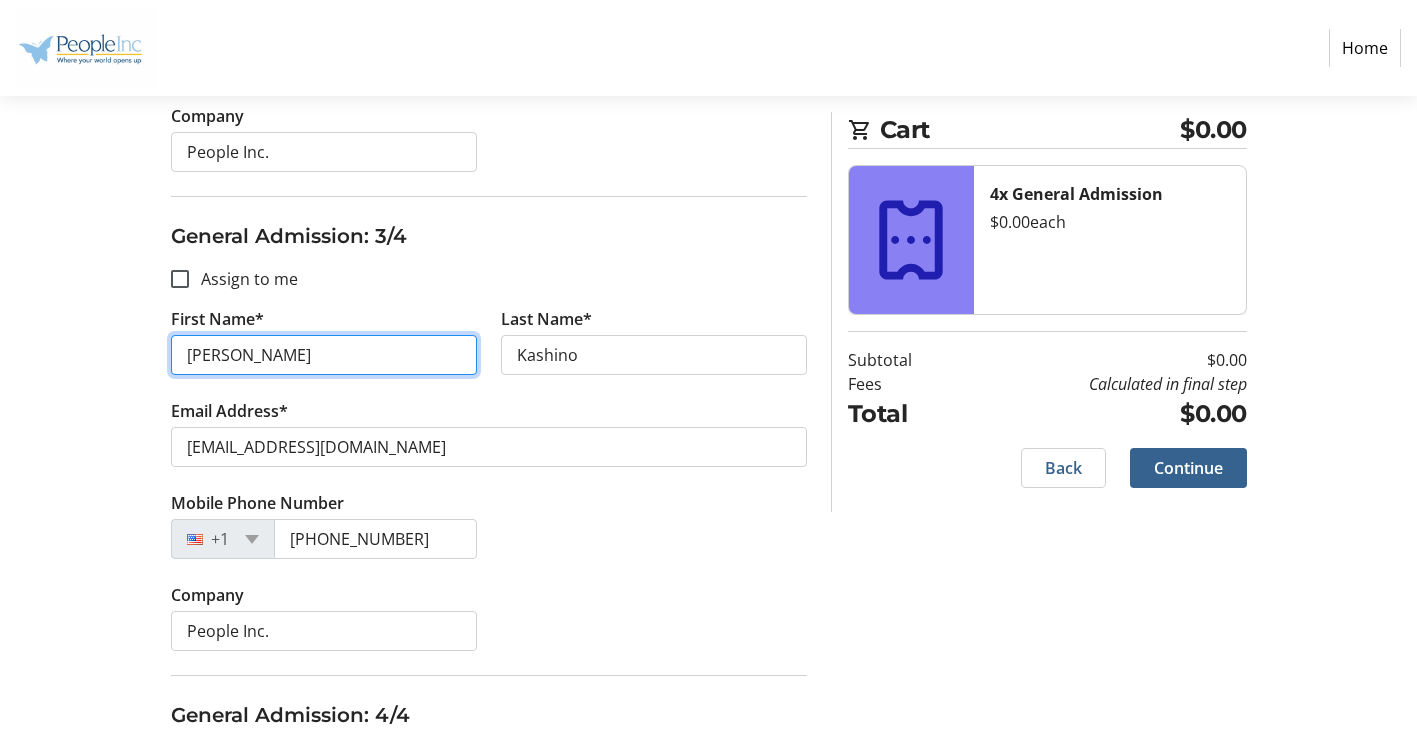 click on "[PERSON_NAME]" at bounding box center [324, 355] 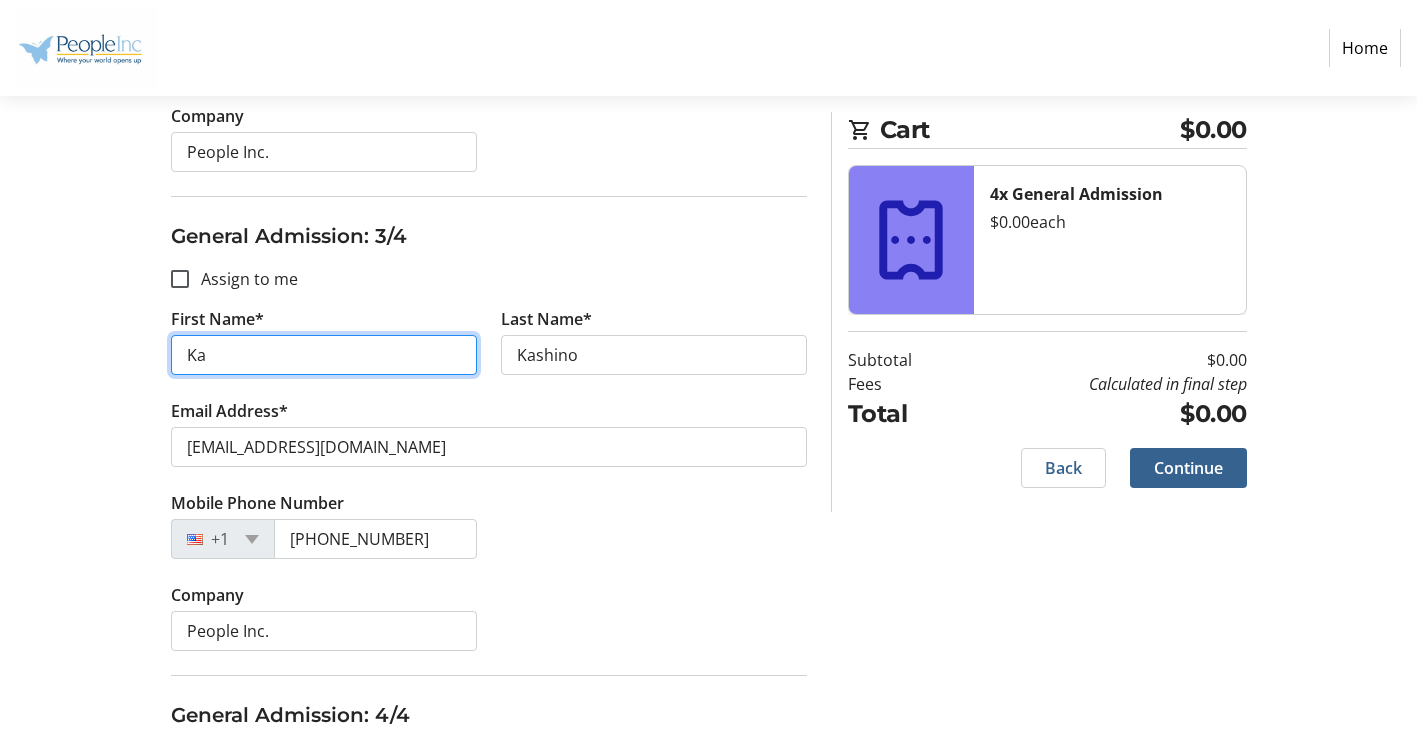 type on "K" 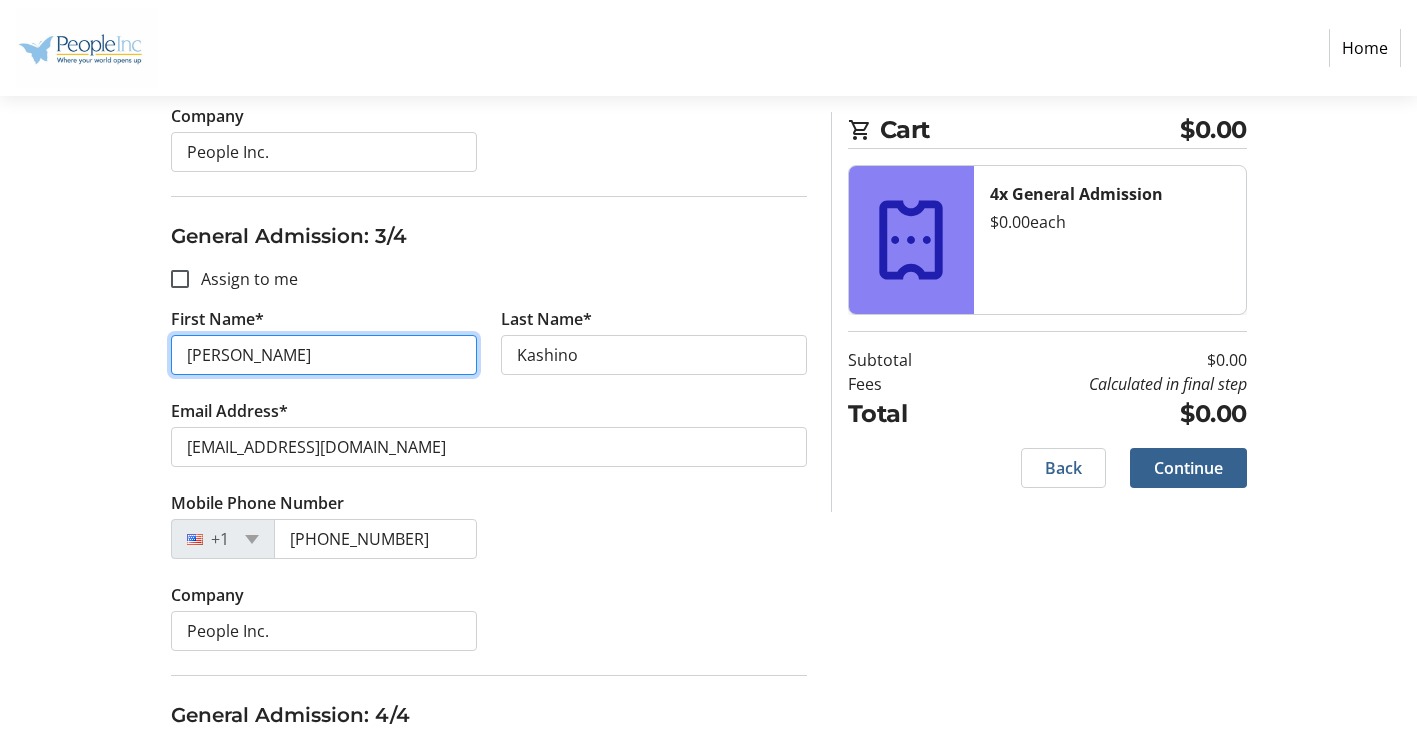 type on "[PERSON_NAME]" 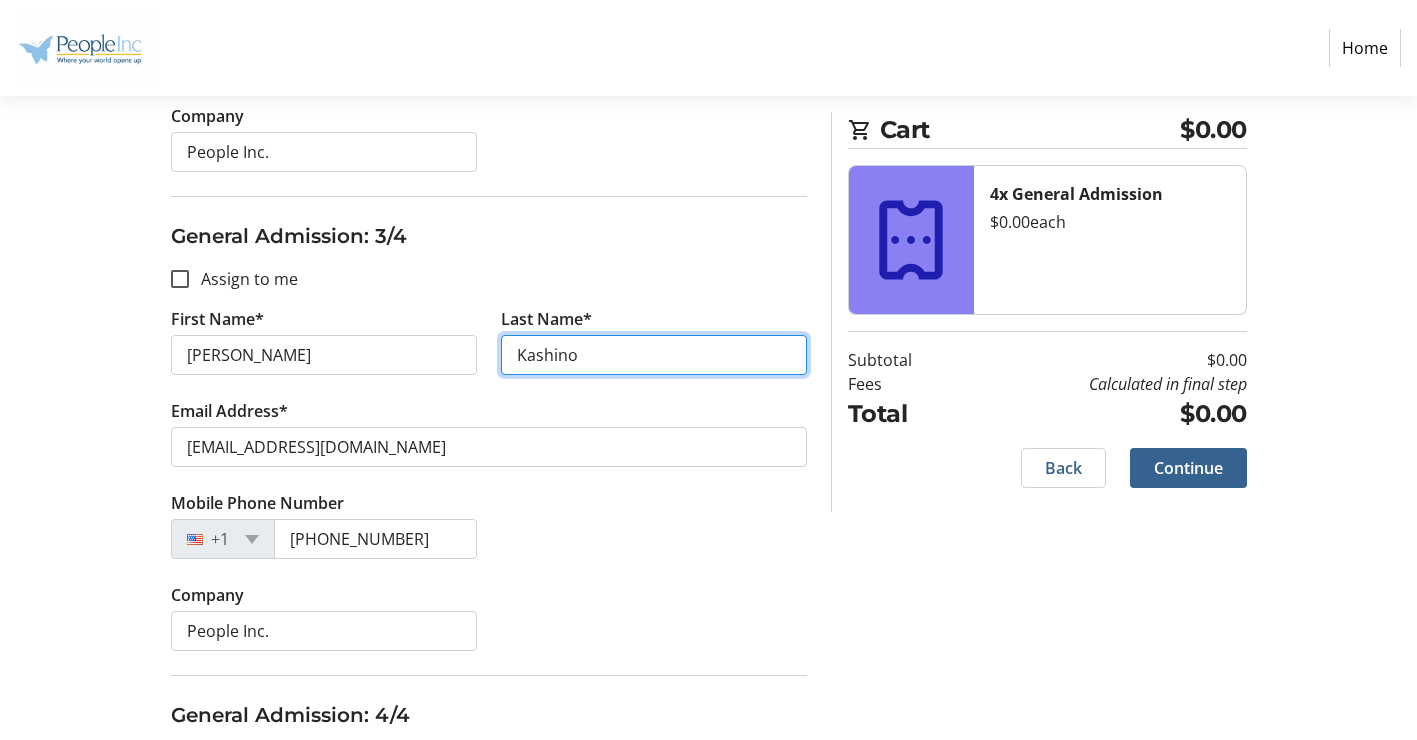 click on "Kashino" at bounding box center (654, 355) 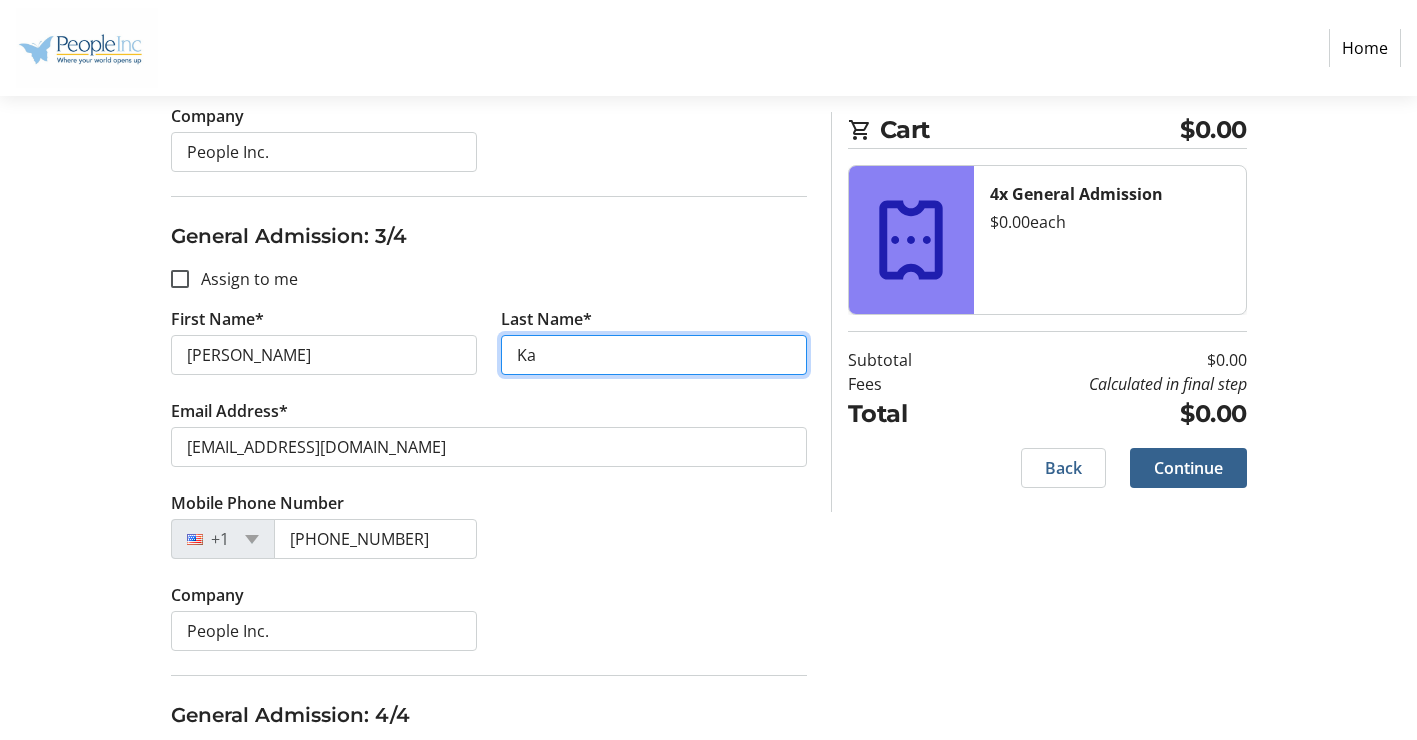 type on "K" 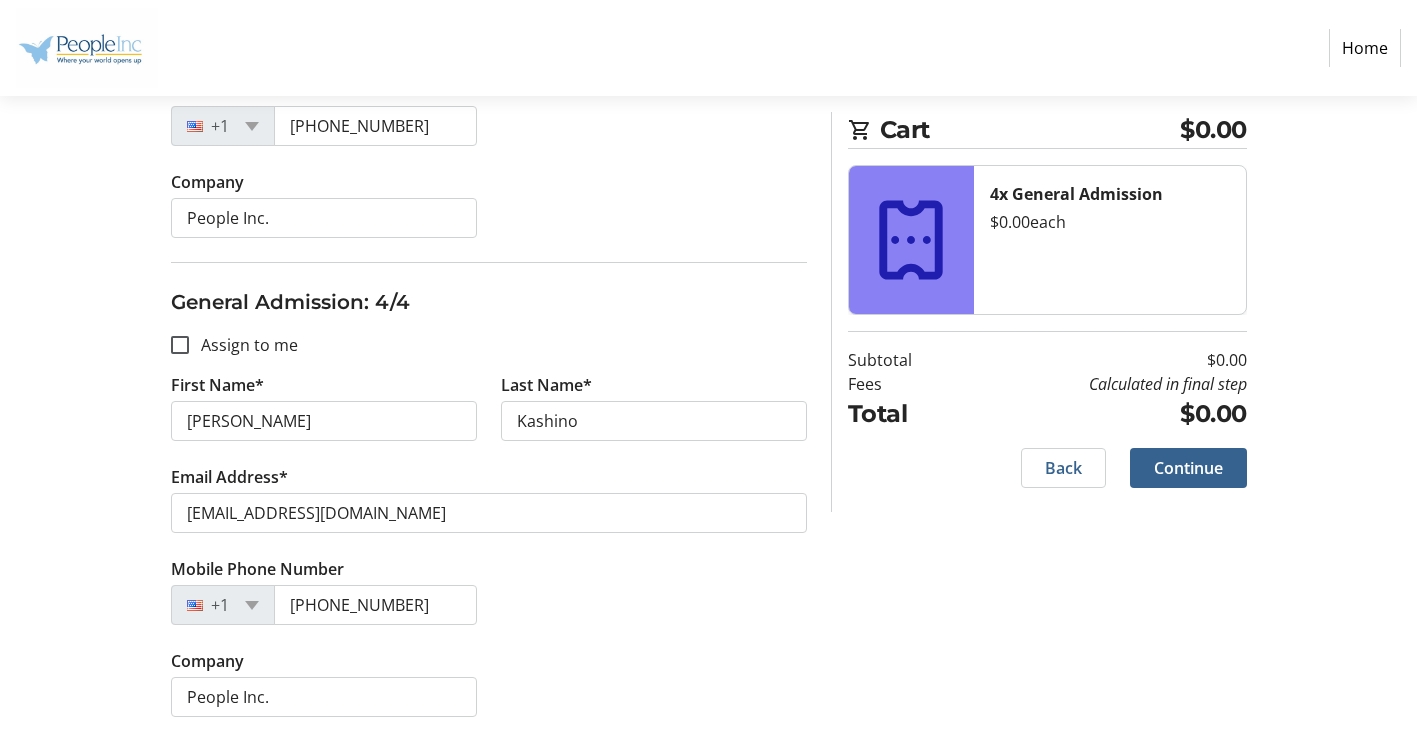 scroll, scrollTop: 1538, scrollLeft: 0, axis: vertical 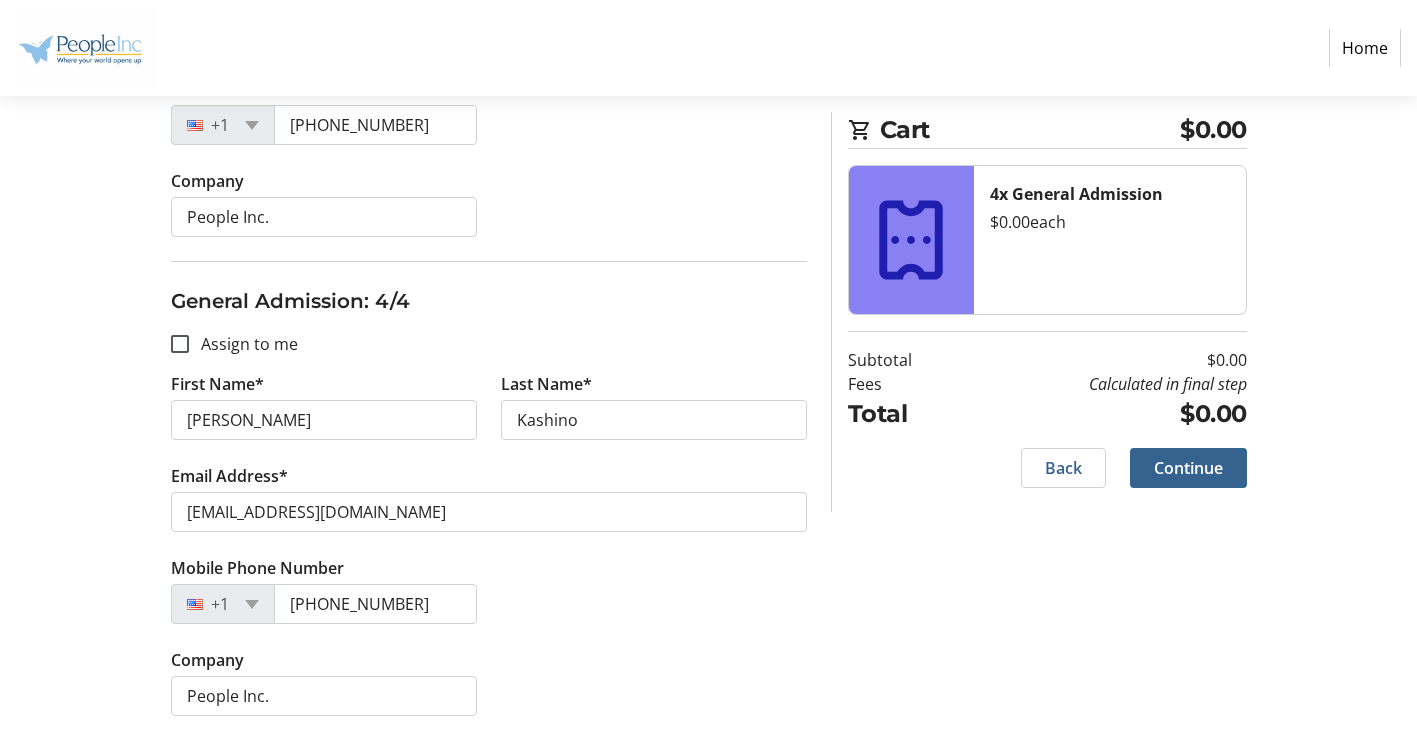 type on "Dolz" 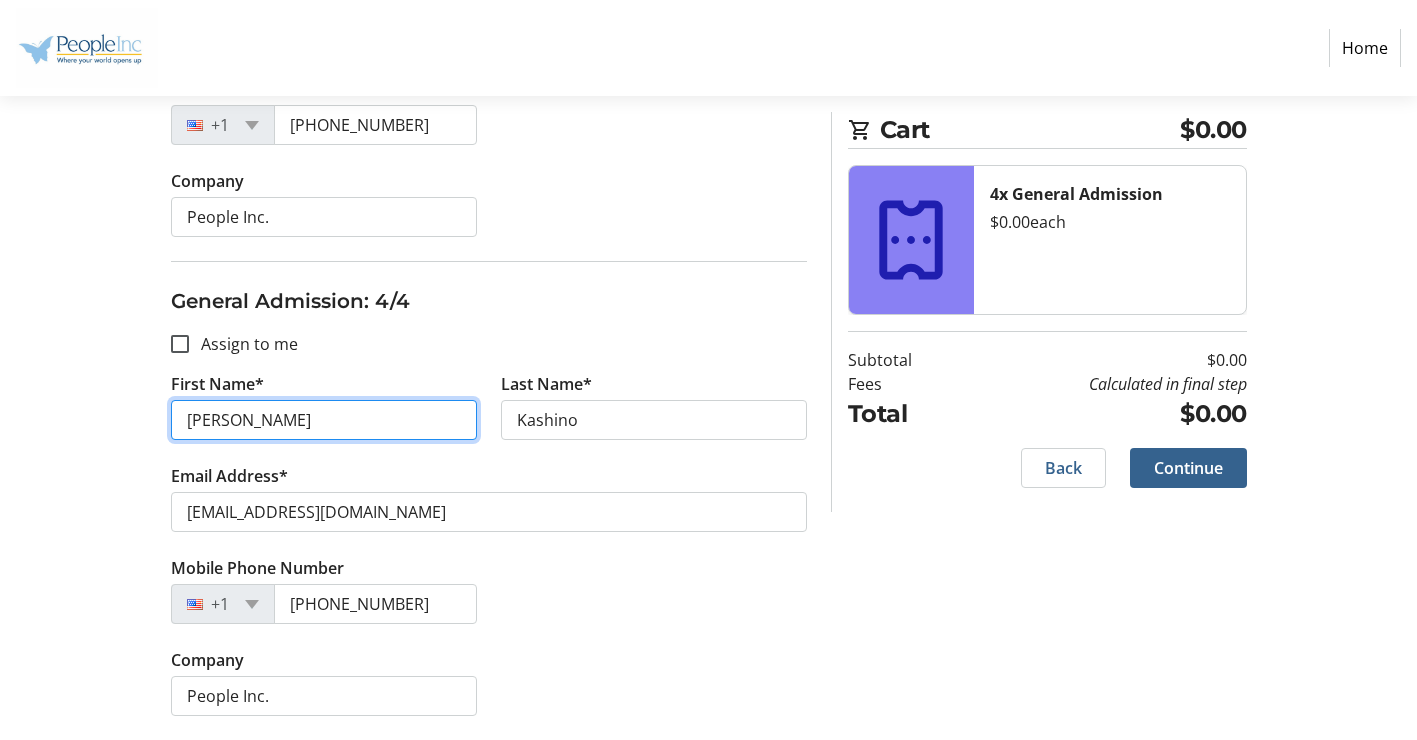 click on "[PERSON_NAME]" at bounding box center [324, 420] 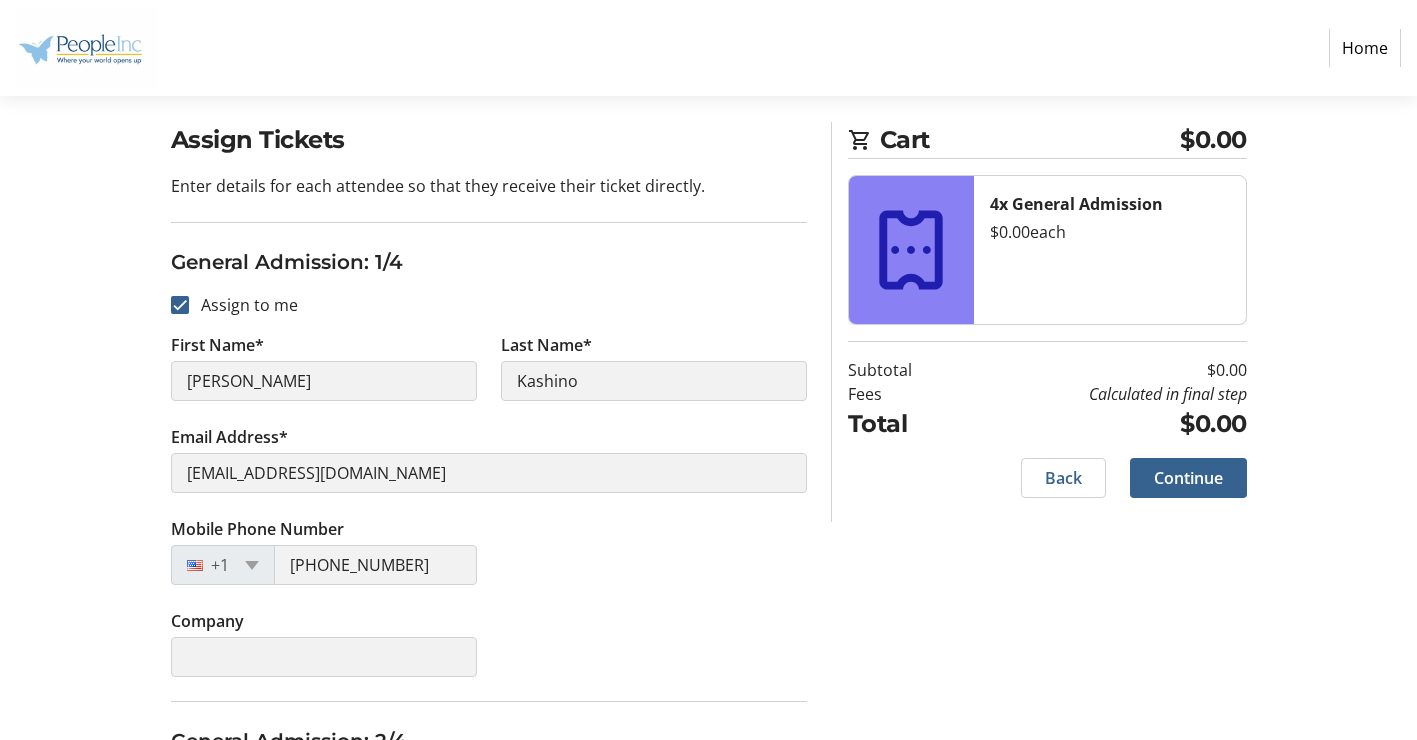 scroll, scrollTop: 138, scrollLeft: 0, axis: vertical 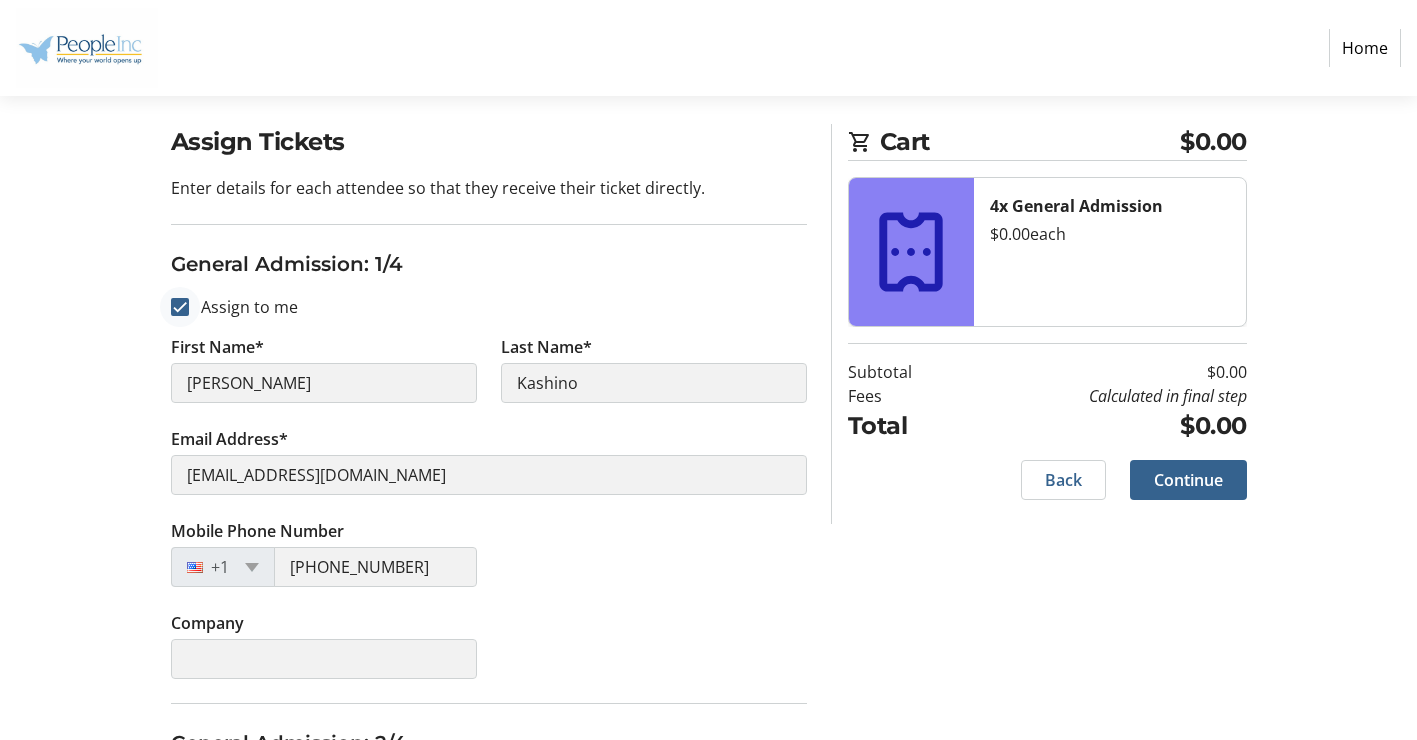 type on "[PERSON_NAME]" 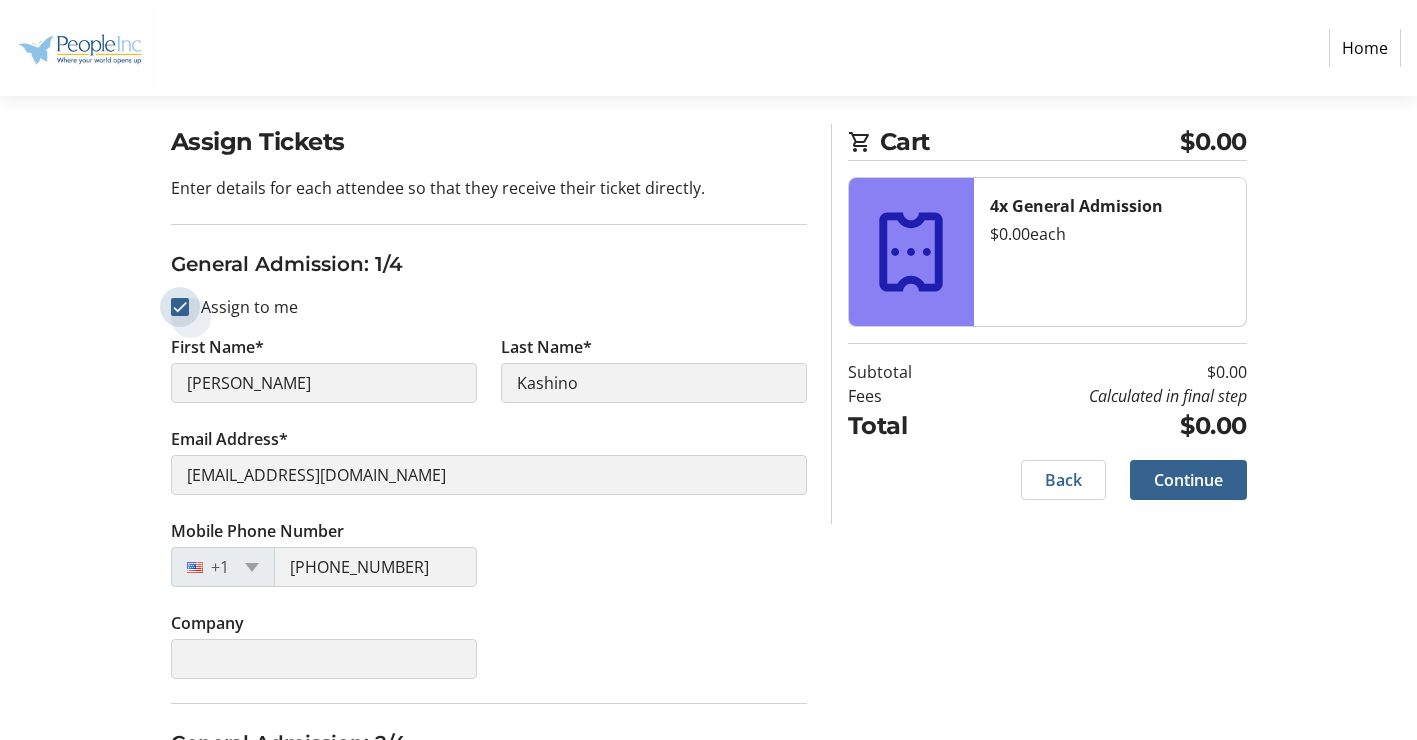 click on "Assign to me" at bounding box center [180, 307] 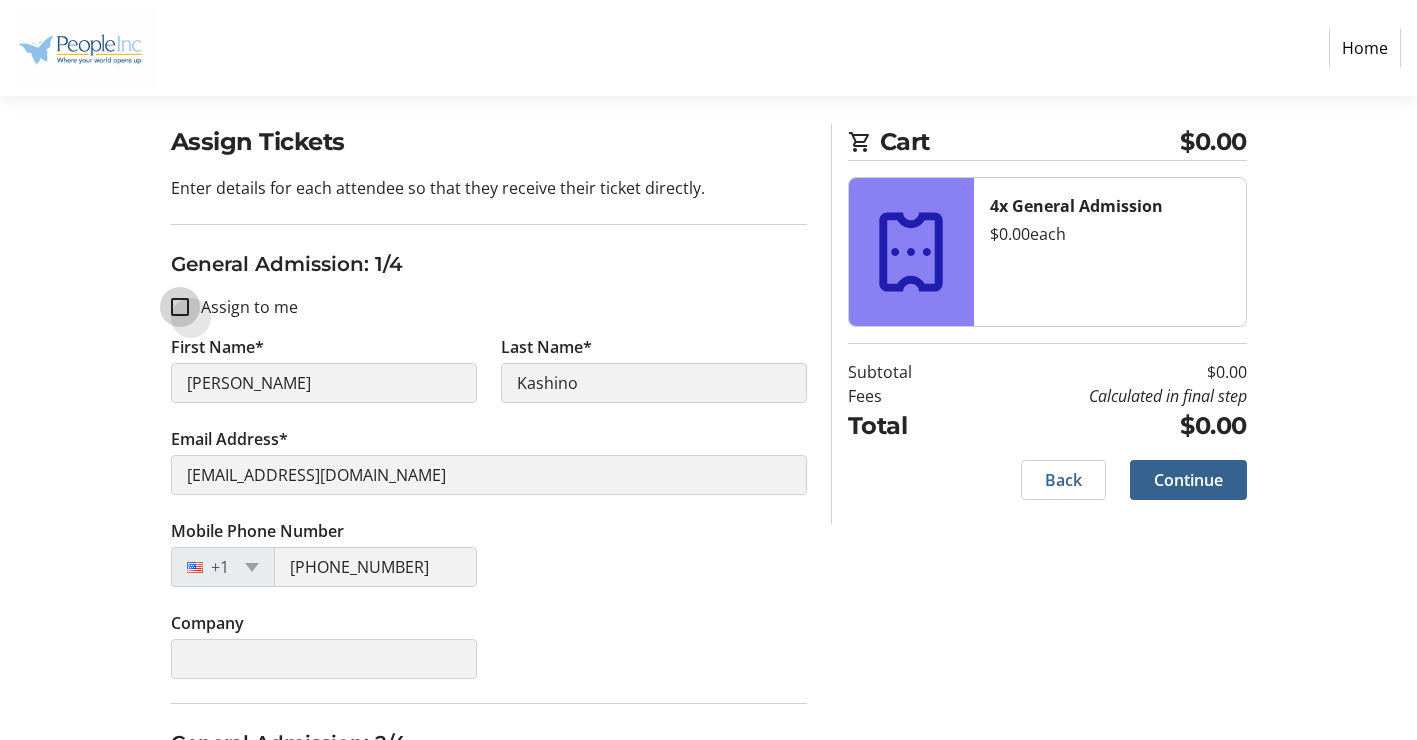 checkbox on "false" 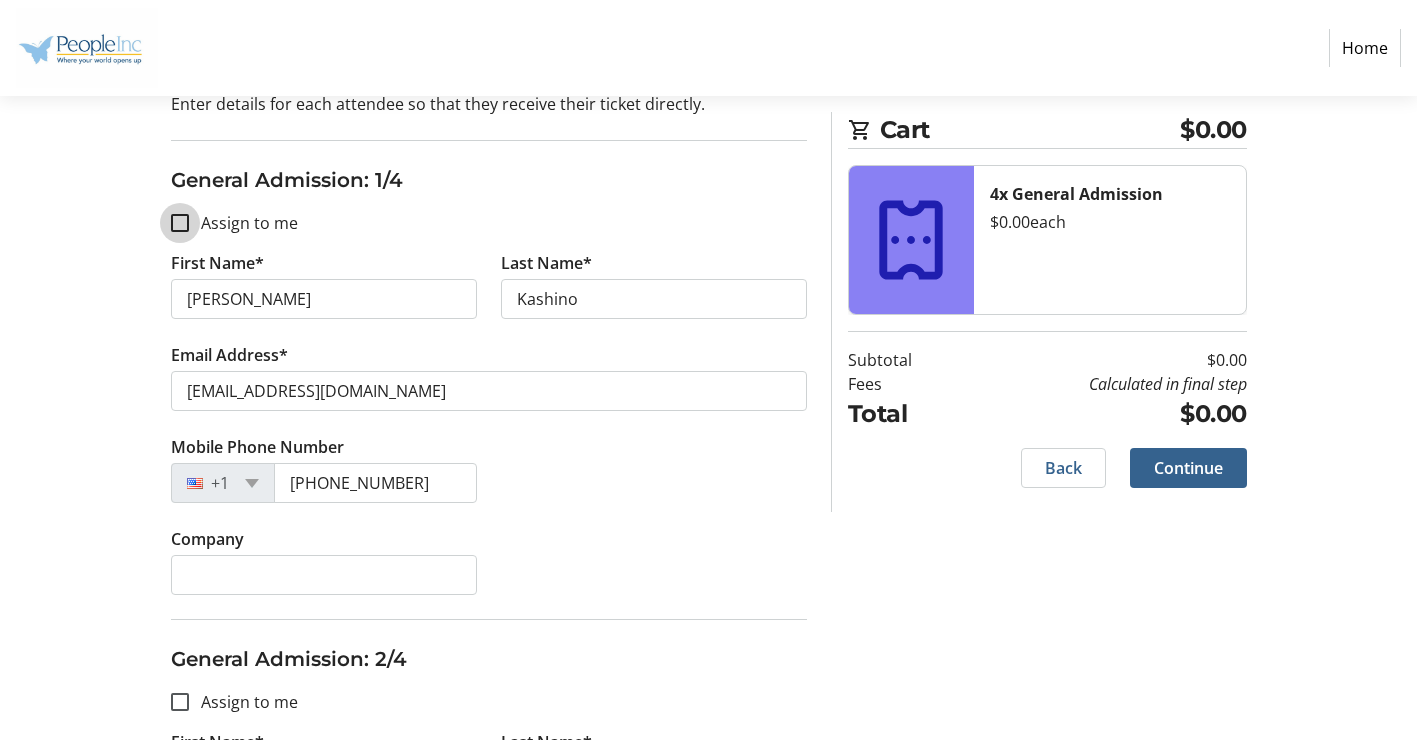 scroll, scrollTop: 338, scrollLeft: 0, axis: vertical 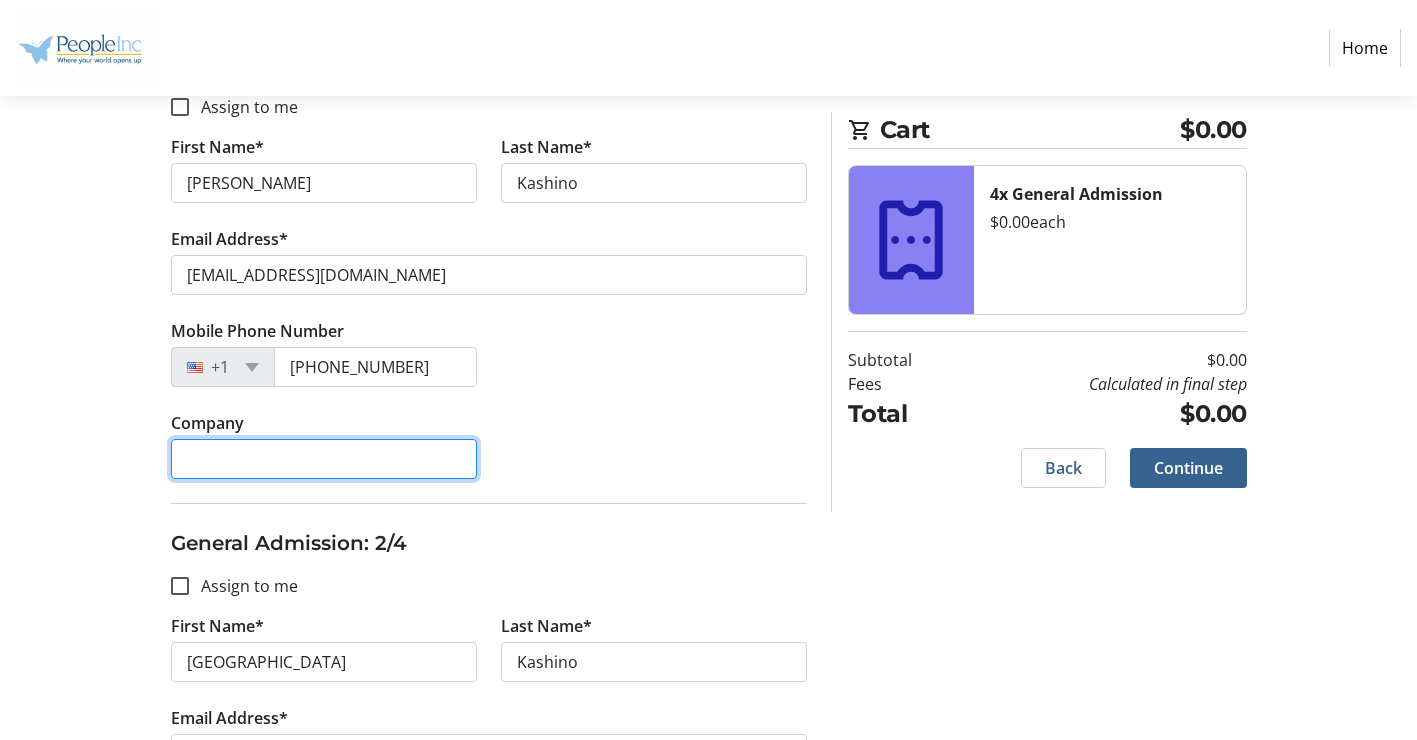 click on "Company" at bounding box center [324, 459] 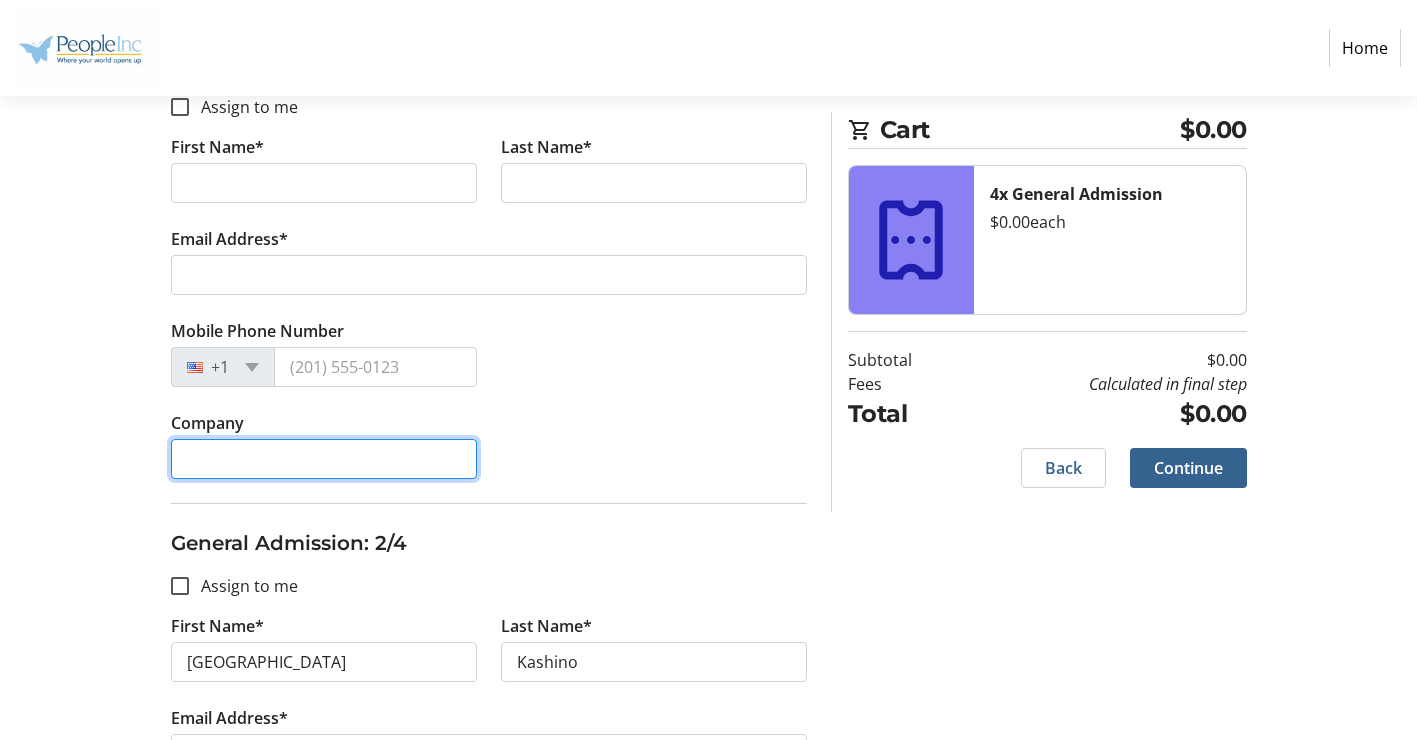 type on "People Inc." 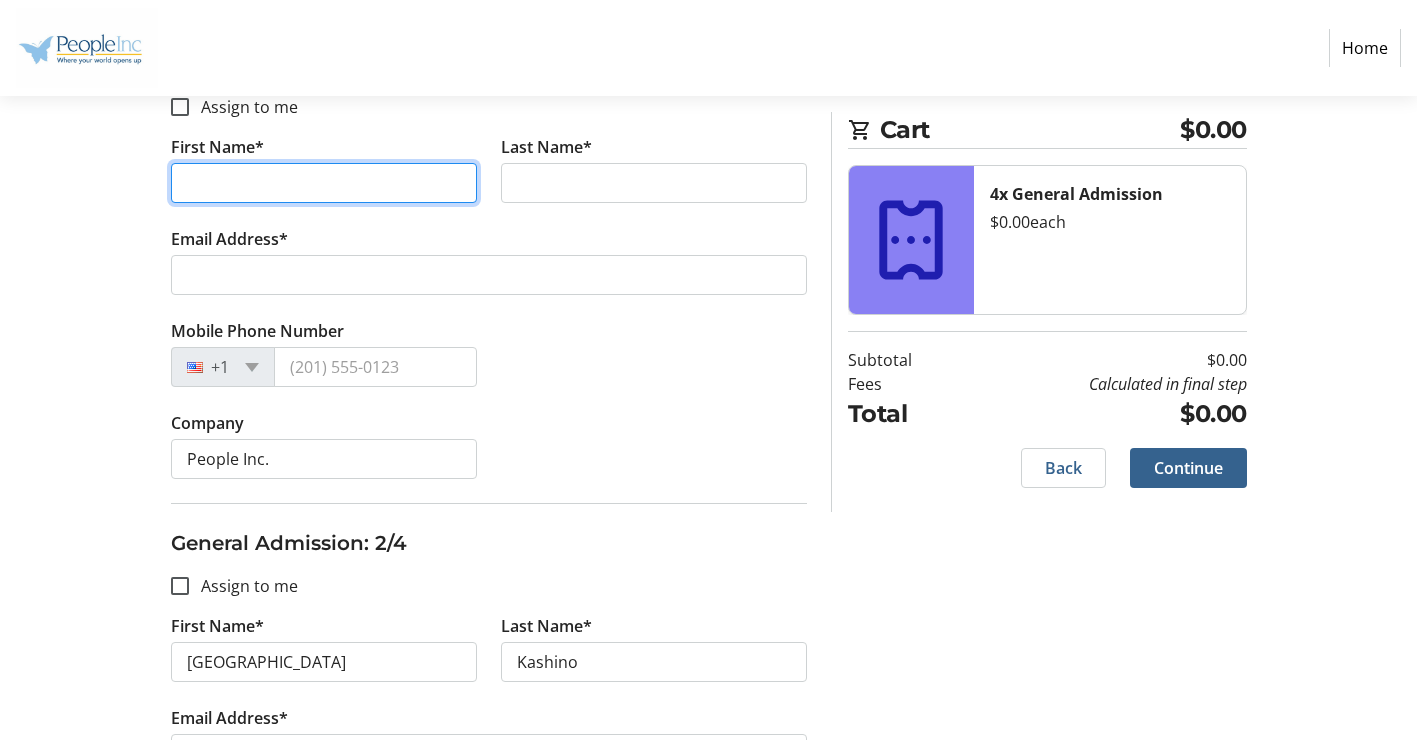 click on "First Name*" at bounding box center [324, 183] 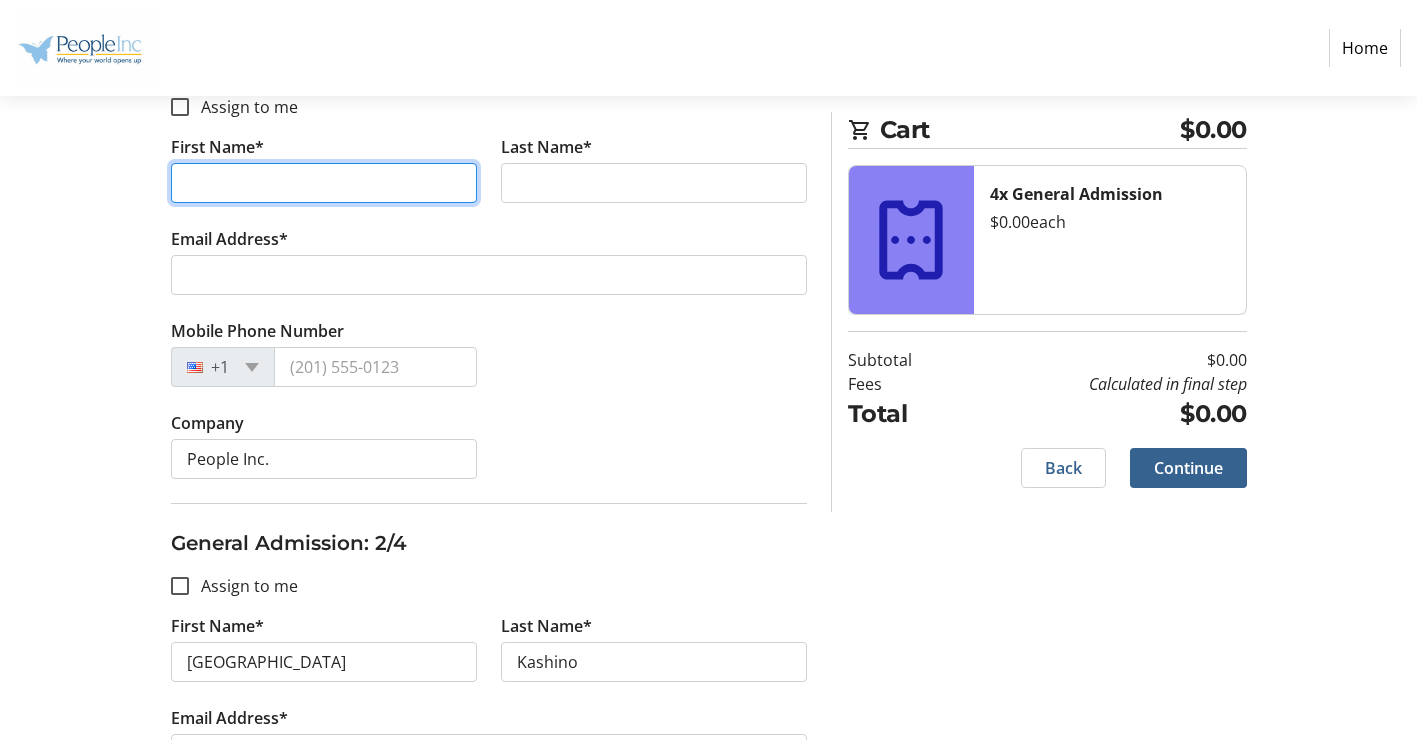 type on "[PERSON_NAME]" 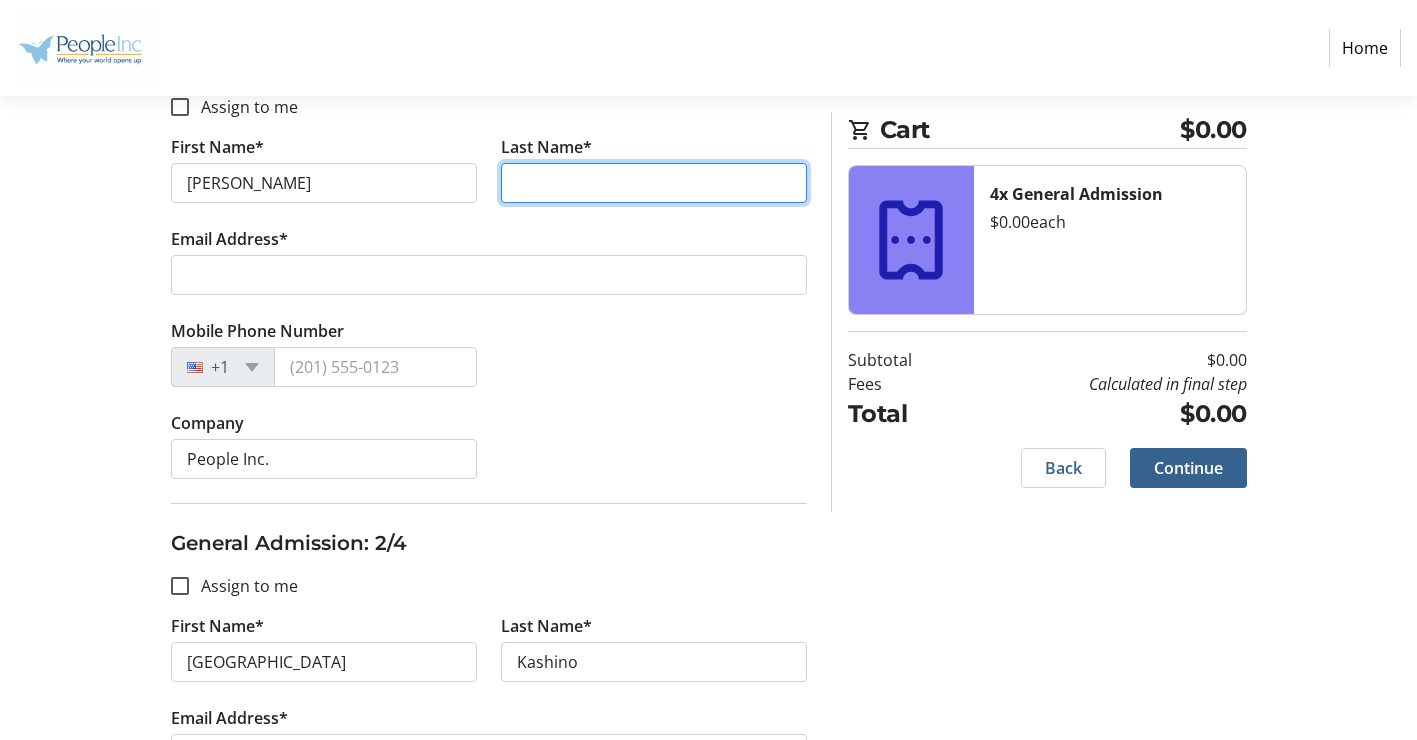 click on "Last Name*" at bounding box center (654, 183) 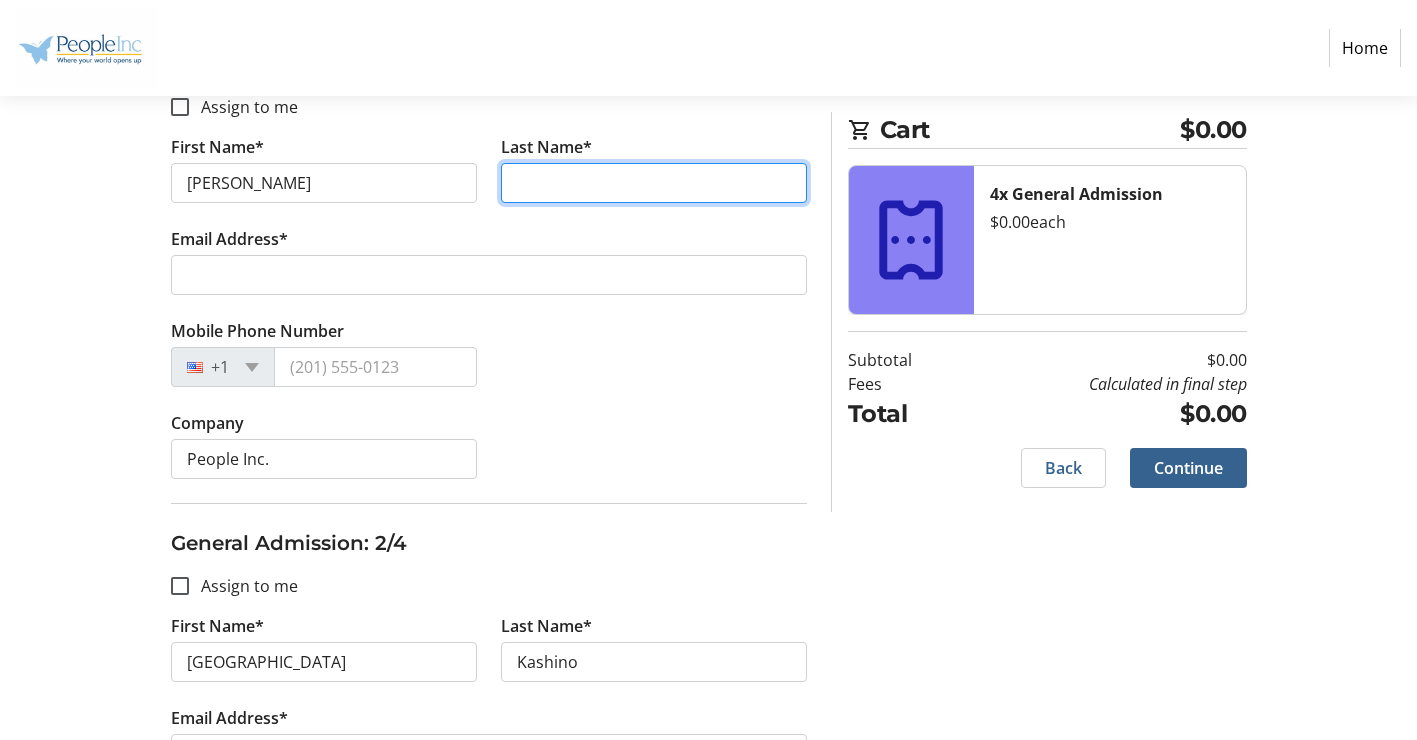 type on "Kashino" 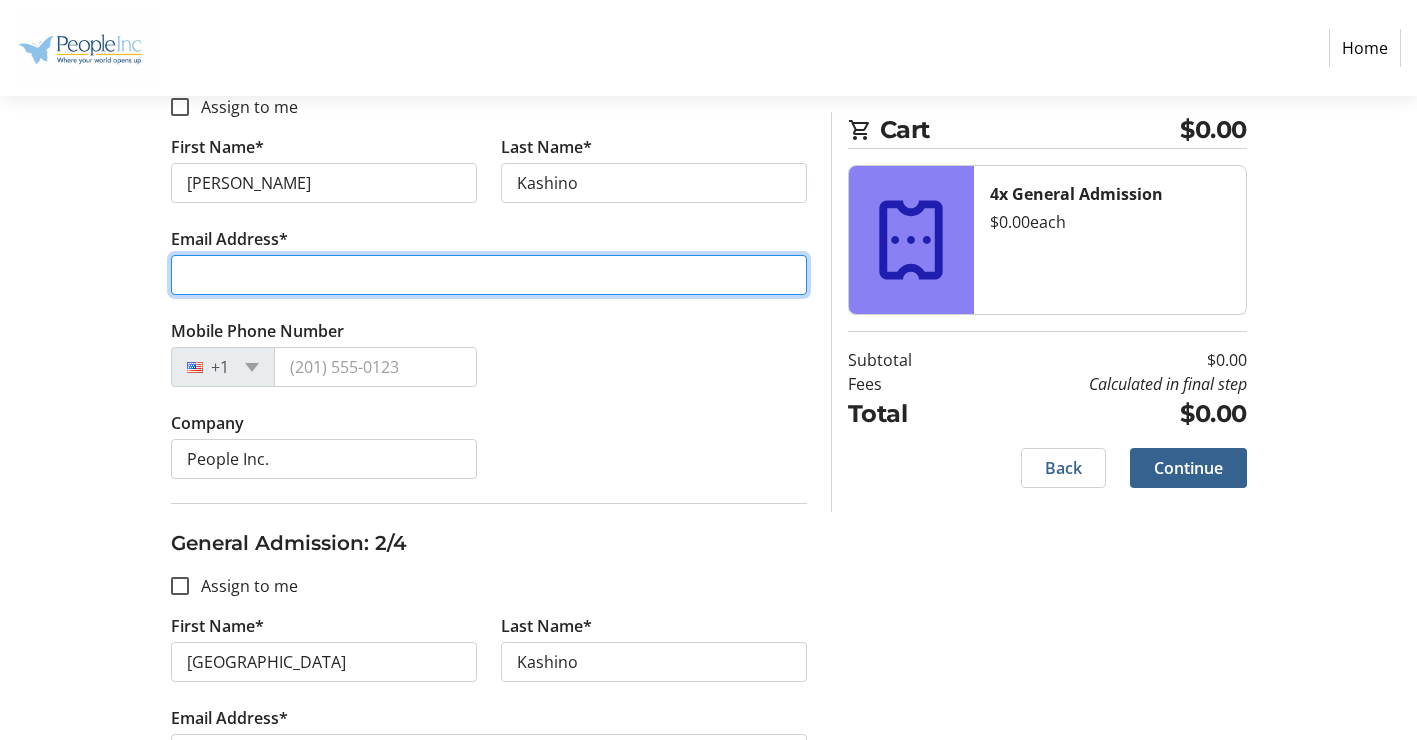 click on "Email Address*" at bounding box center [489, 275] 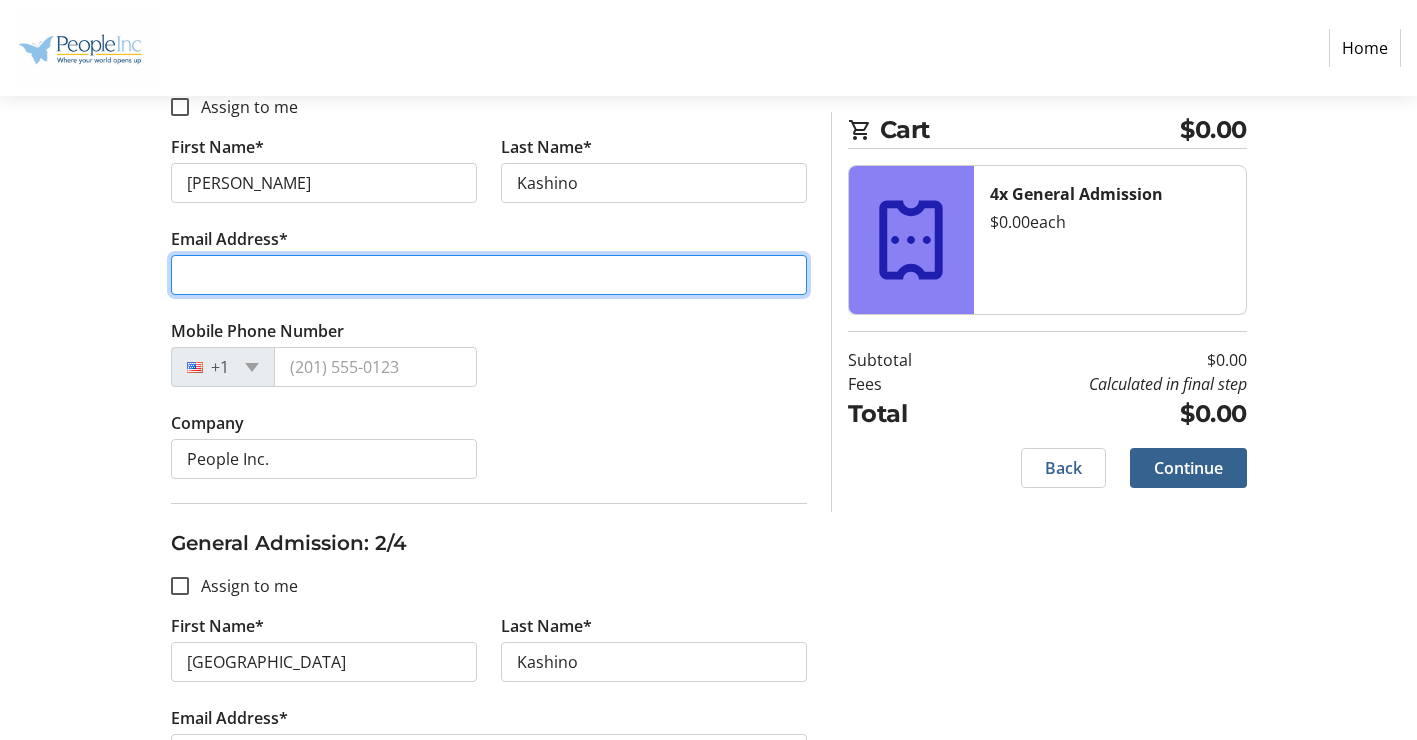 type on "[EMAIL_ADDRESS][DOMAIN_NAME]" 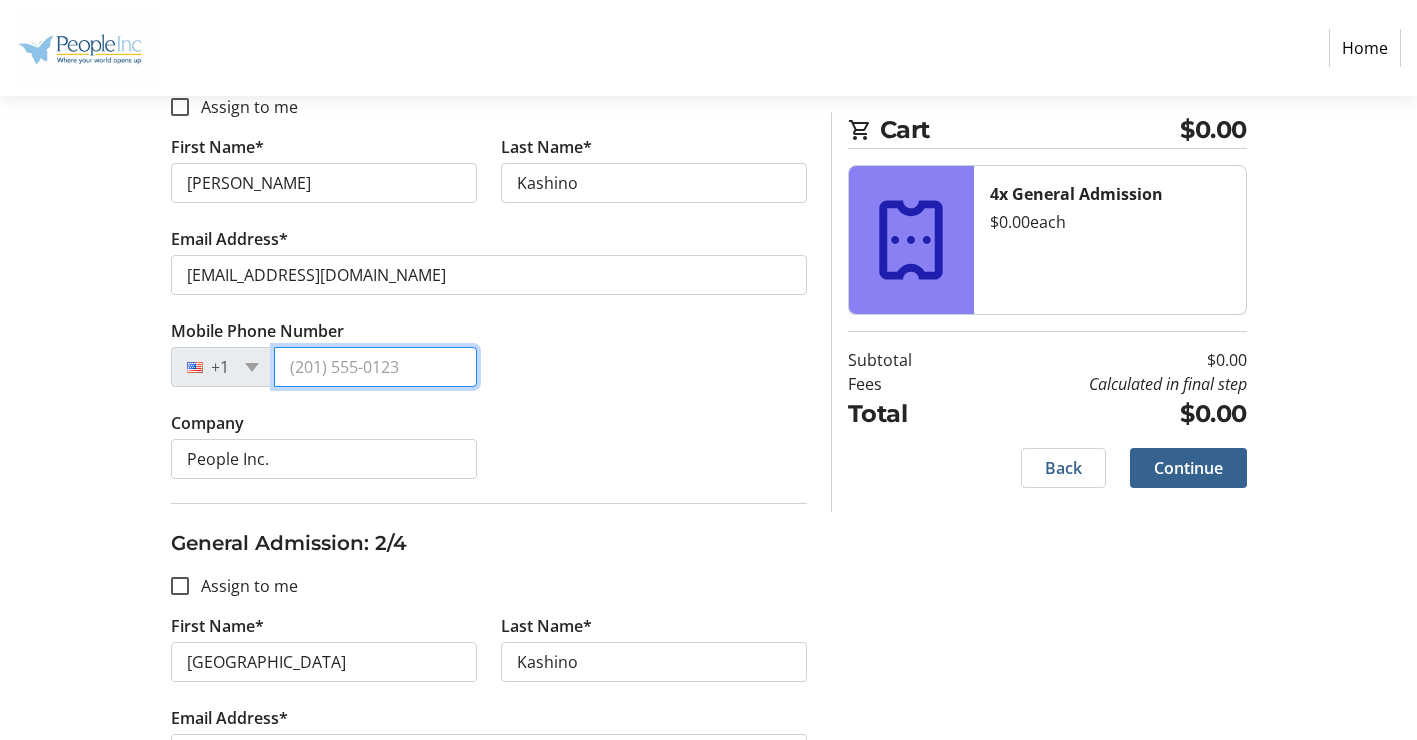 click on "Mobile Phone Number" at bounding box center [375, 367] 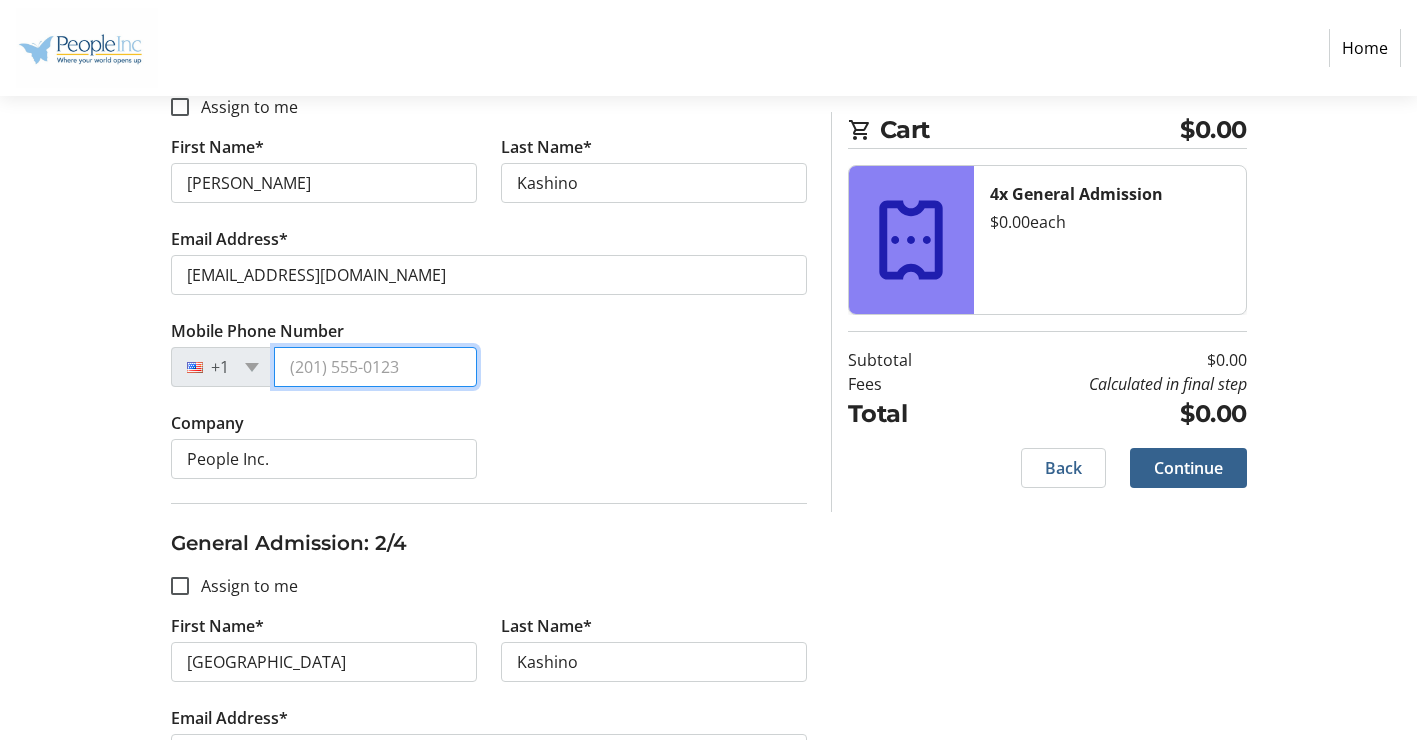 type on "[PHONE_NUMBER]" 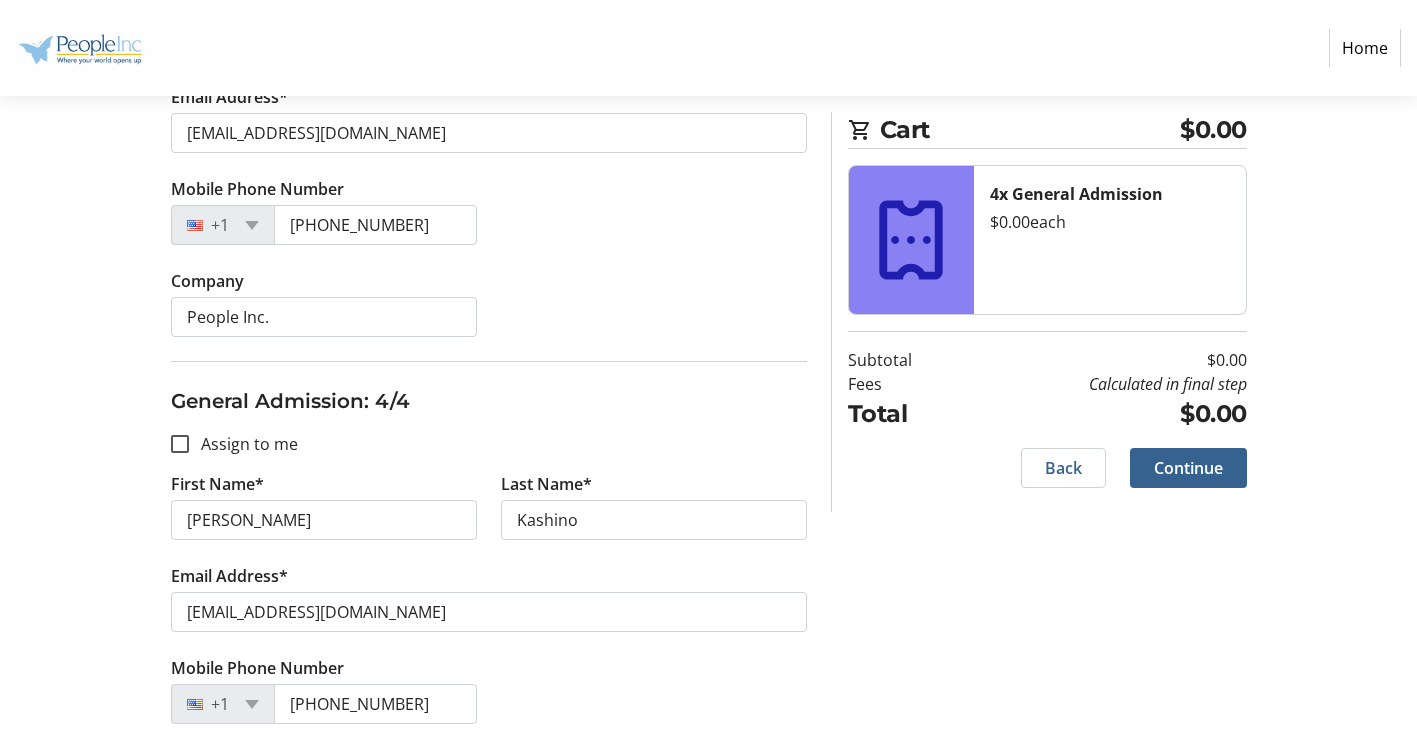 scroll, scrollTop: 1538, scrollLeft: 0, axis: vertical 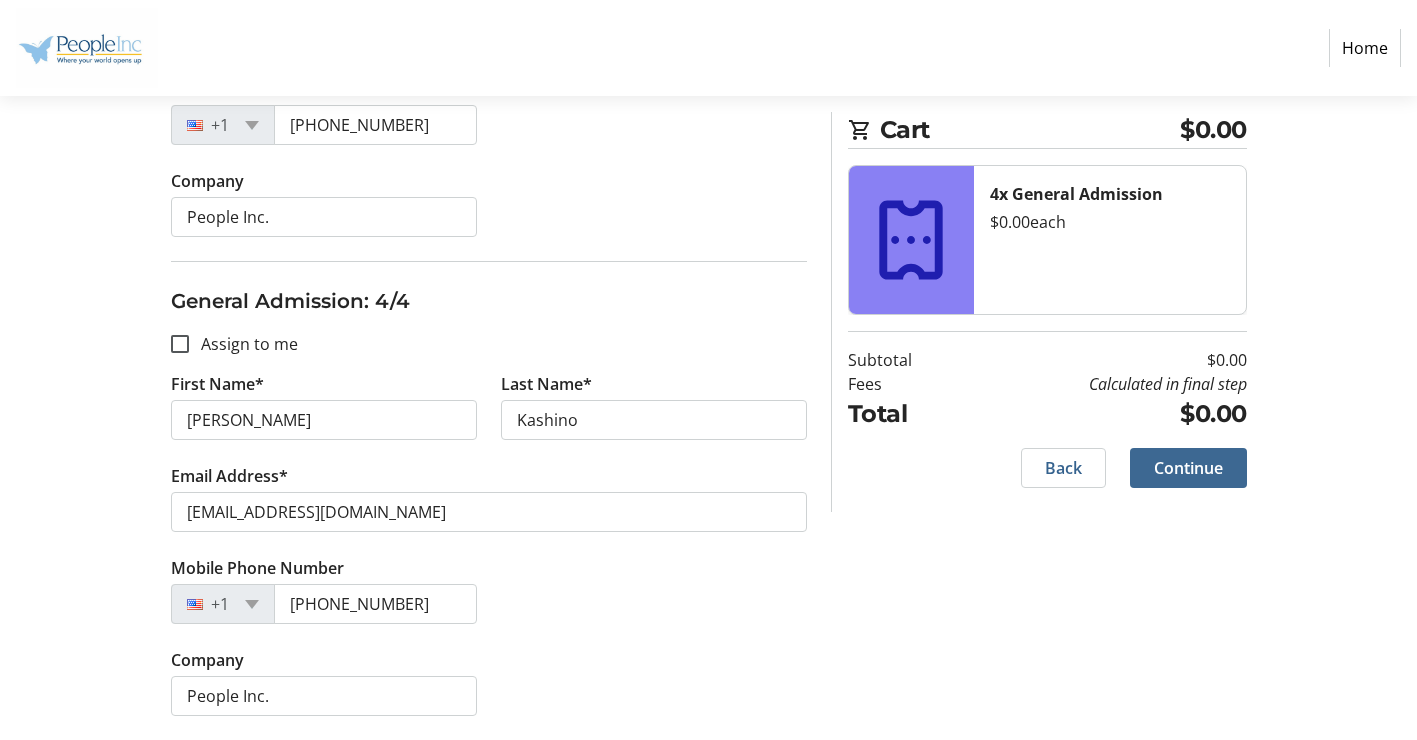 click on "Continue" 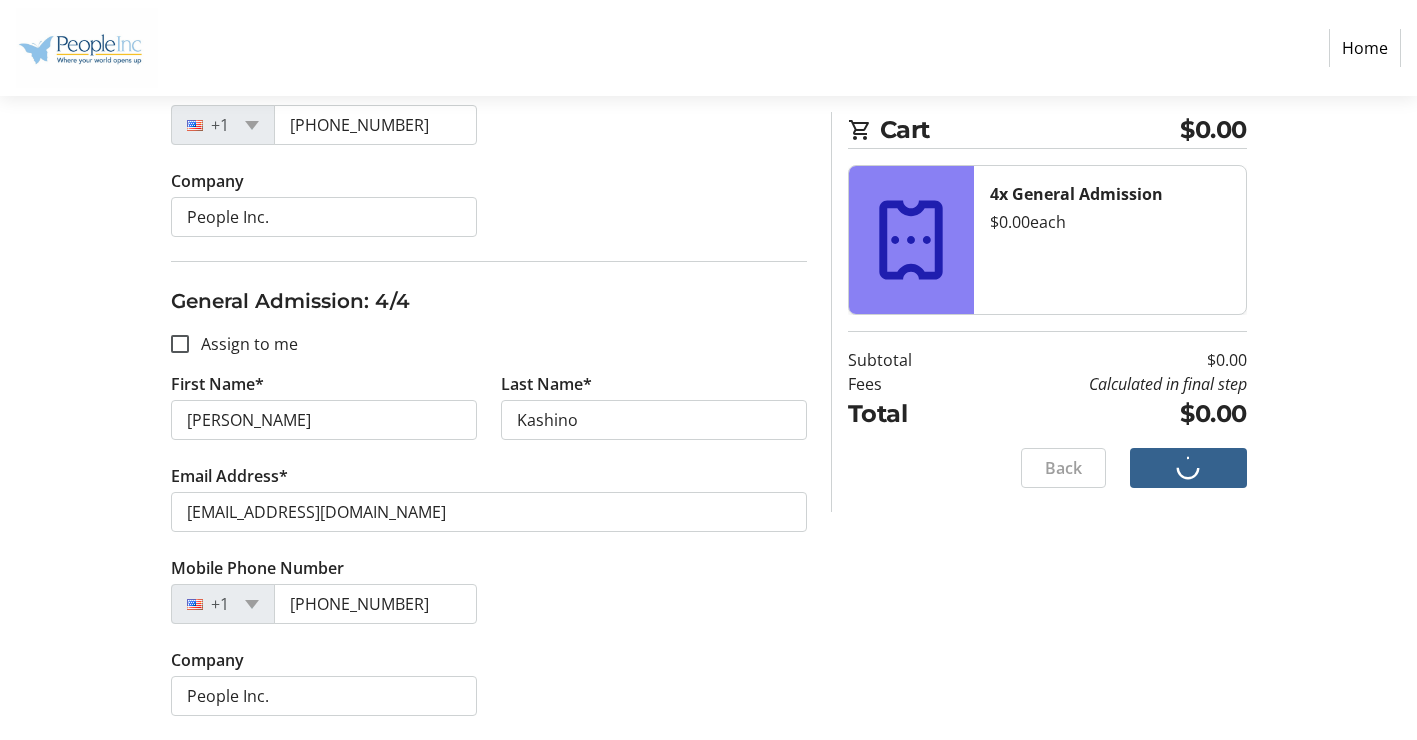 scroll, scrollTop: 0, scrollLeft: 0, axis: both 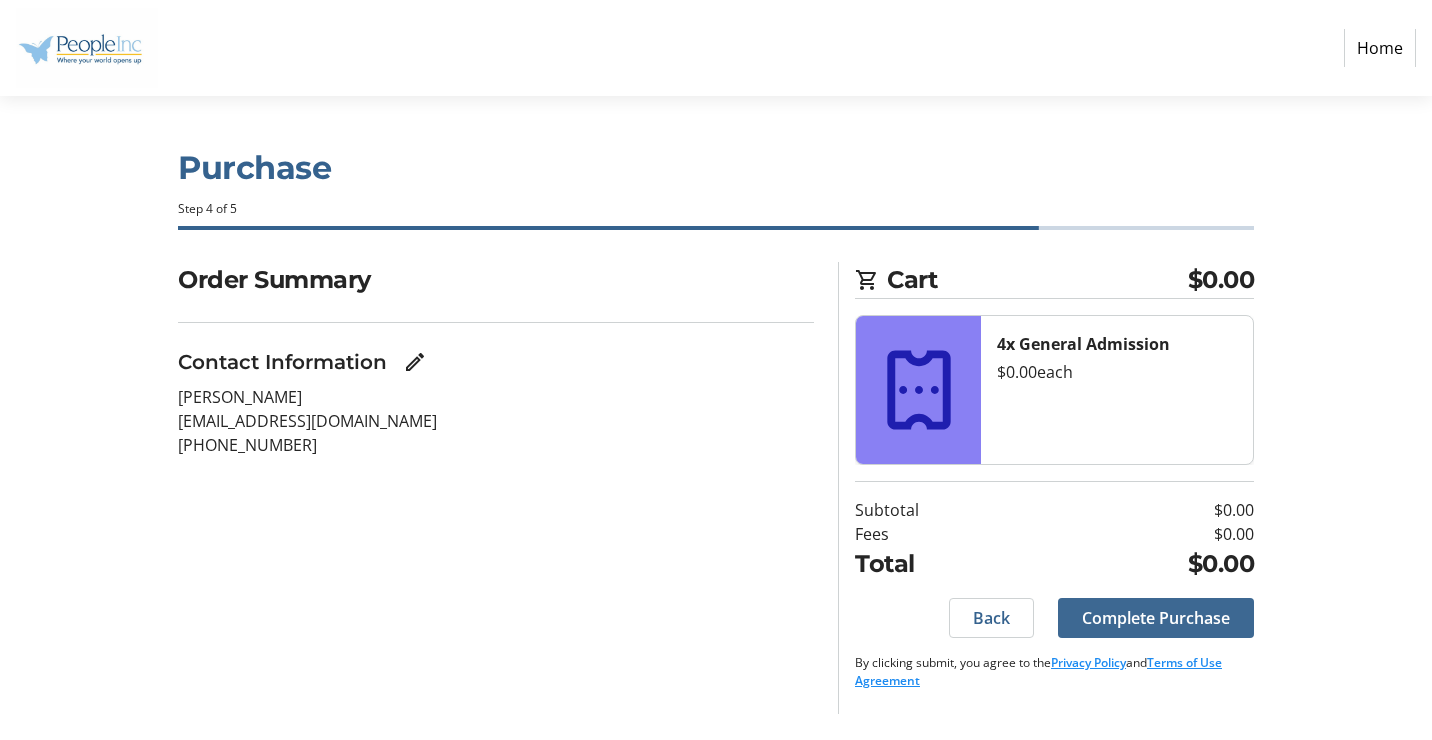 click on "Complete Purchase" 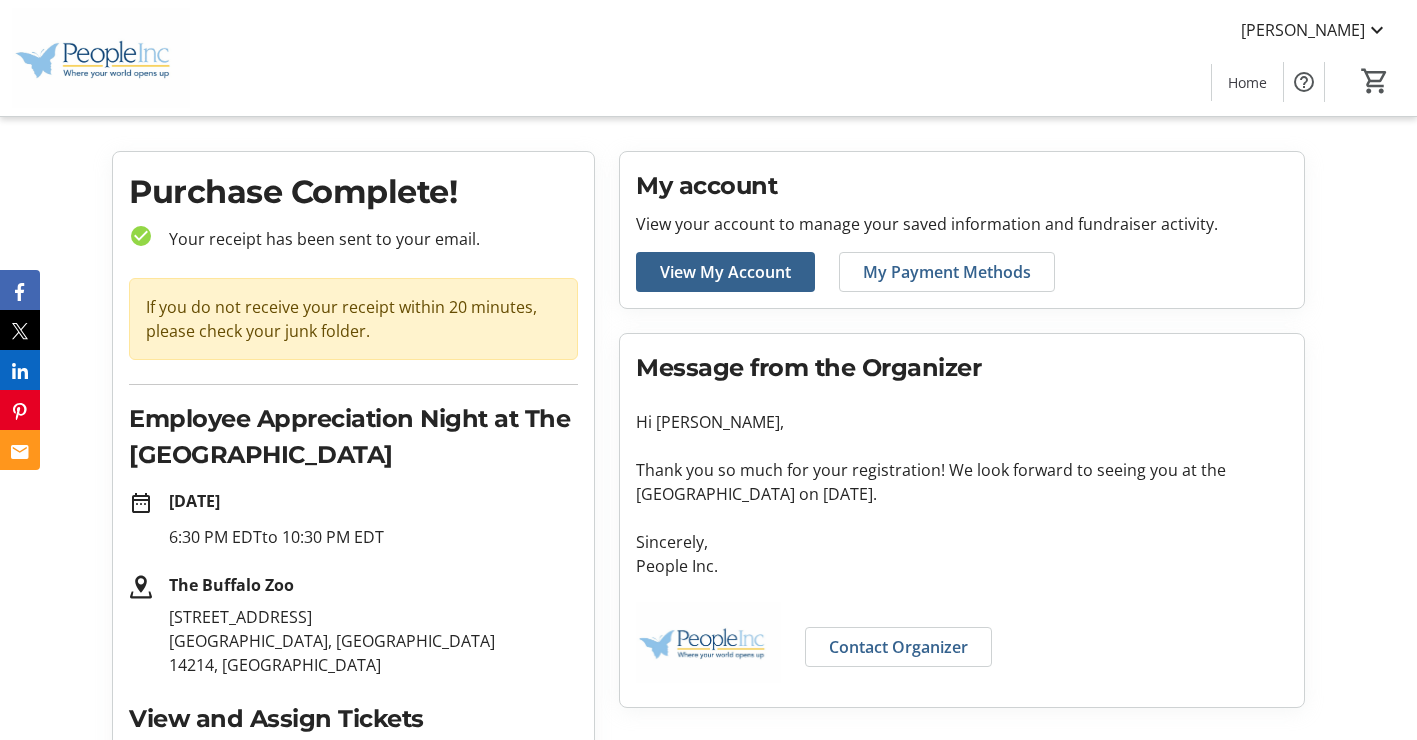 scroll, scrollTop: 0, scrollLeft: 0, axis: both 